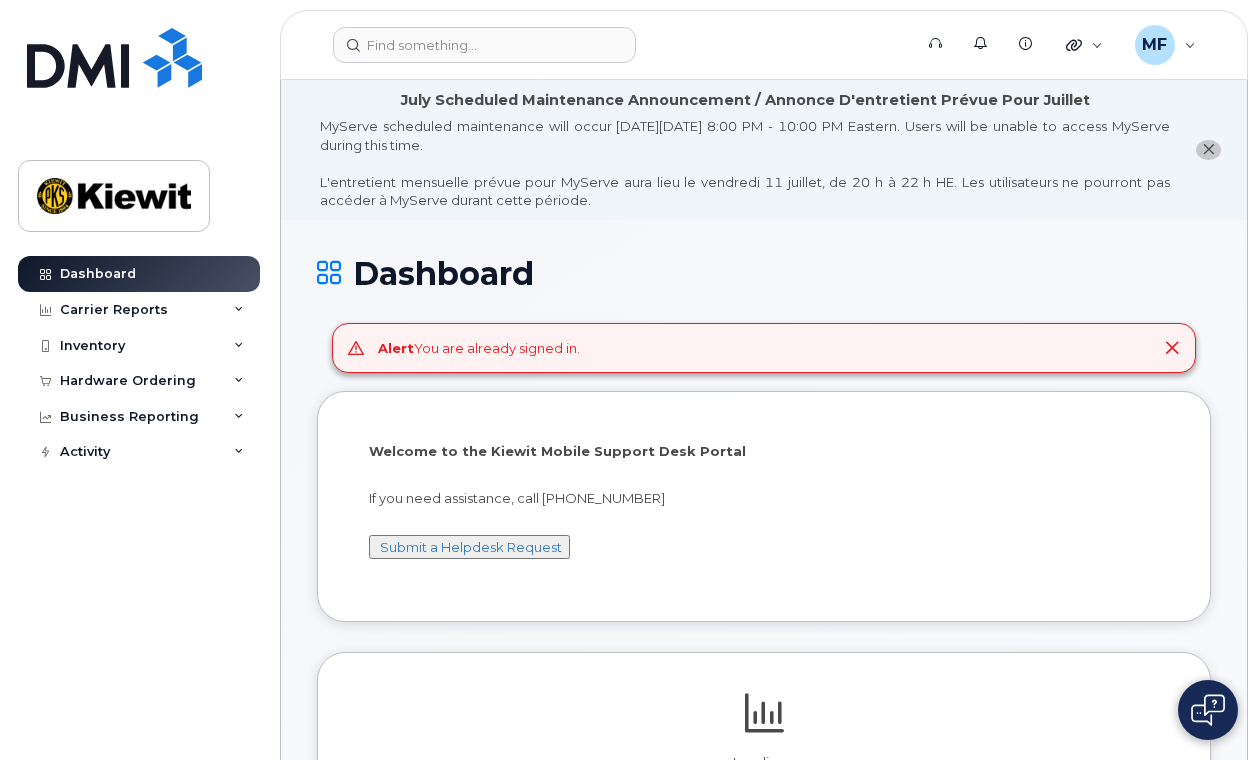 scroll, scrollTop: 0, scrollLeft: 0, axis: both 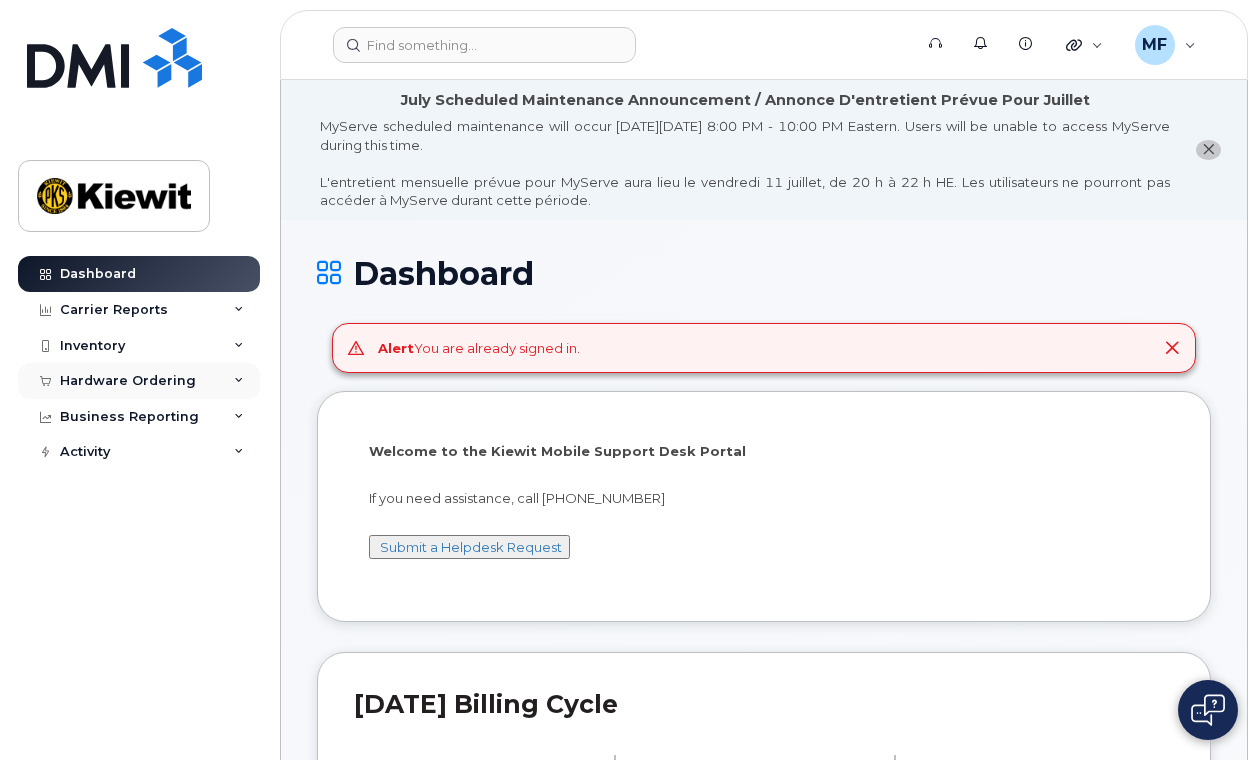 click on "Hardware Ordering" 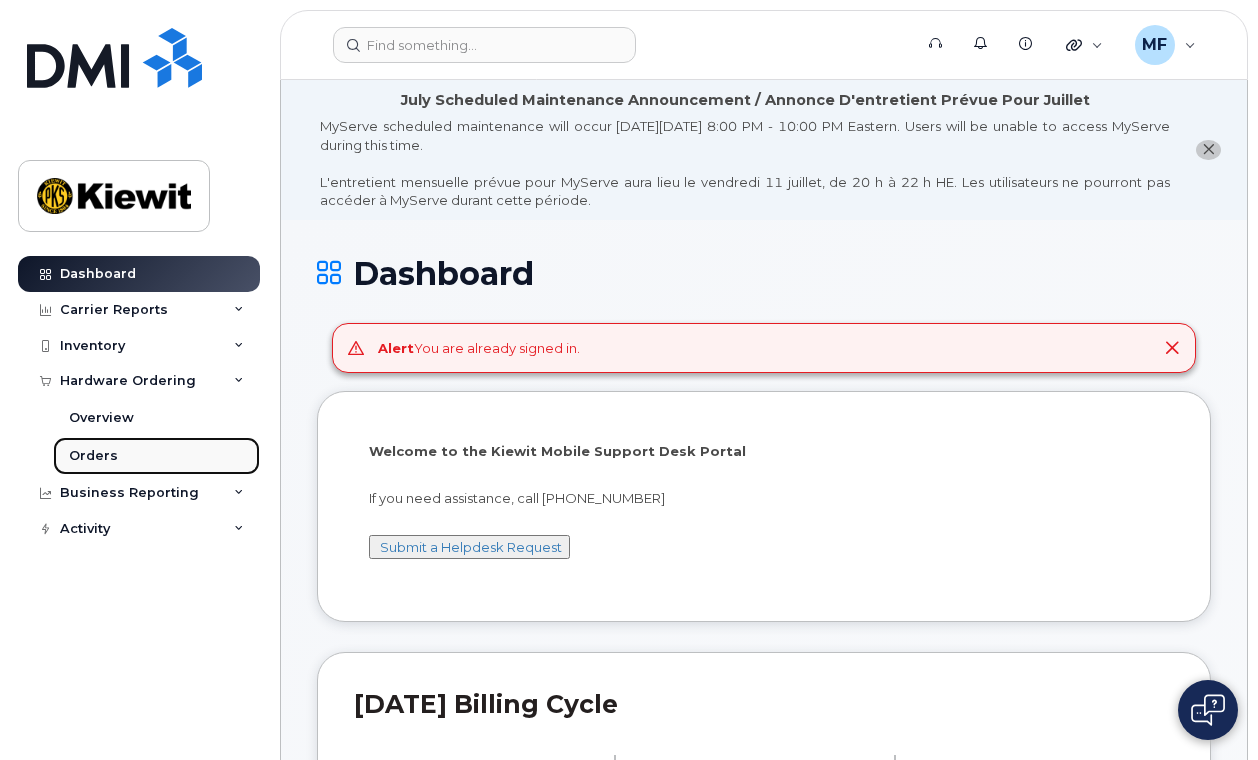 click on "Orders" 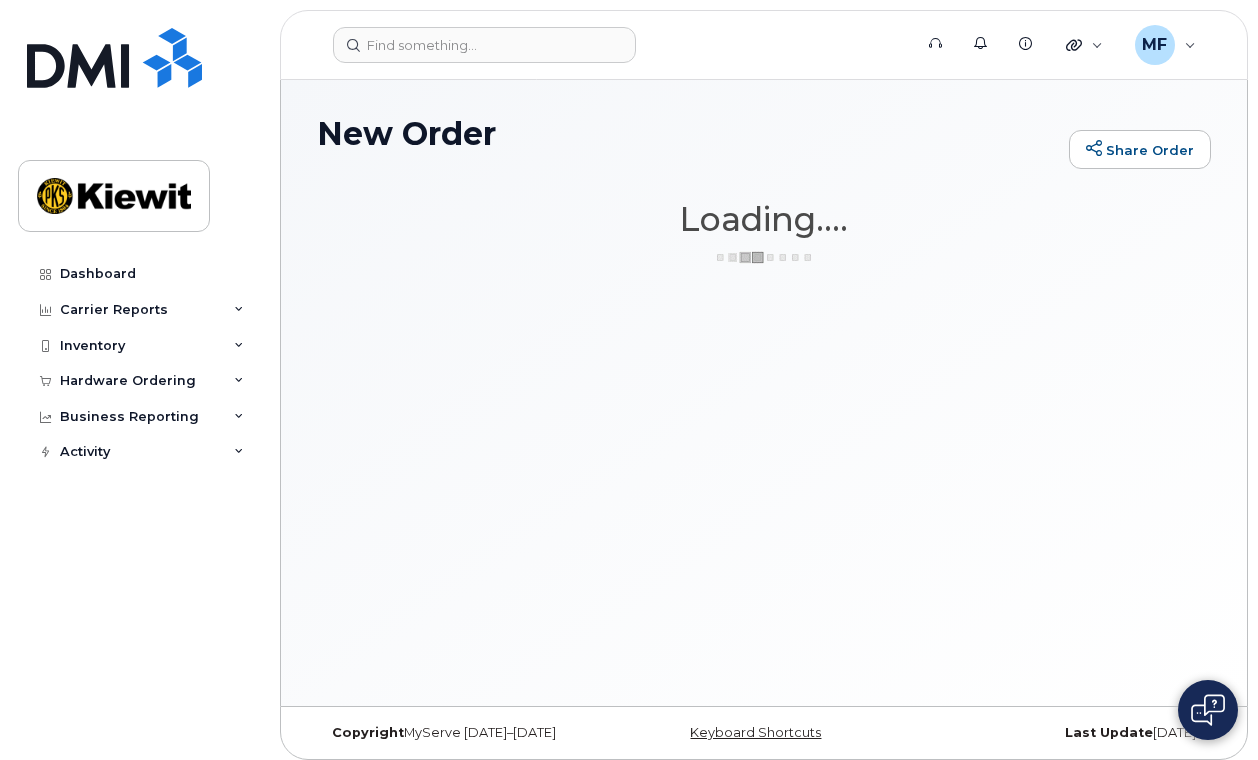 scroll, scrollTop: 0, scrollLeft: 0, axis: both 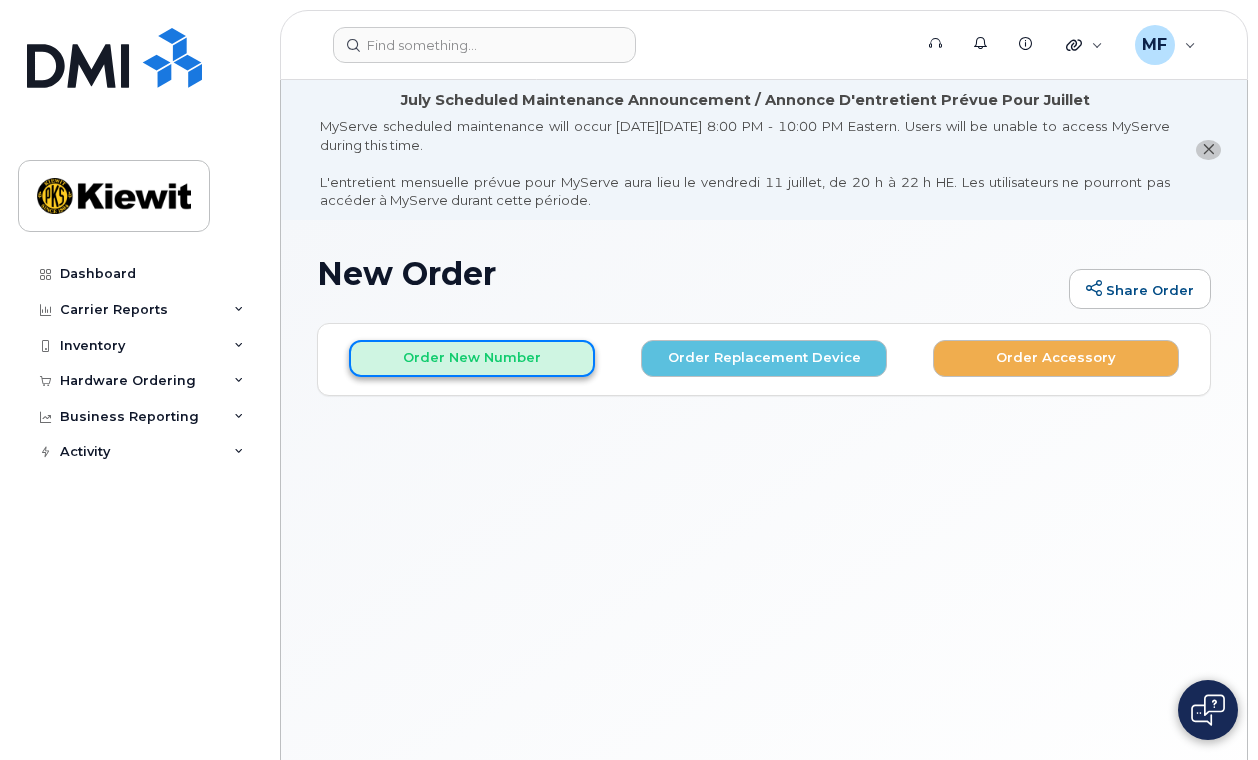 click on "Order New Number" 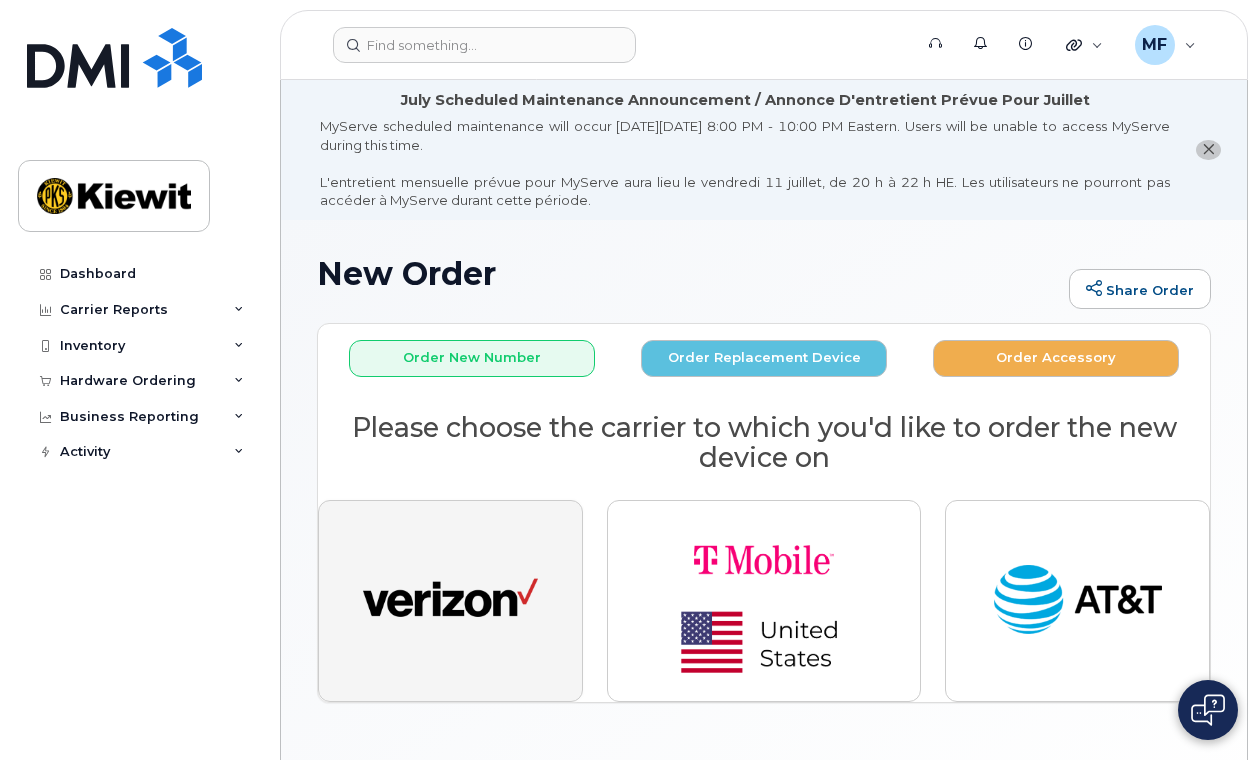 click 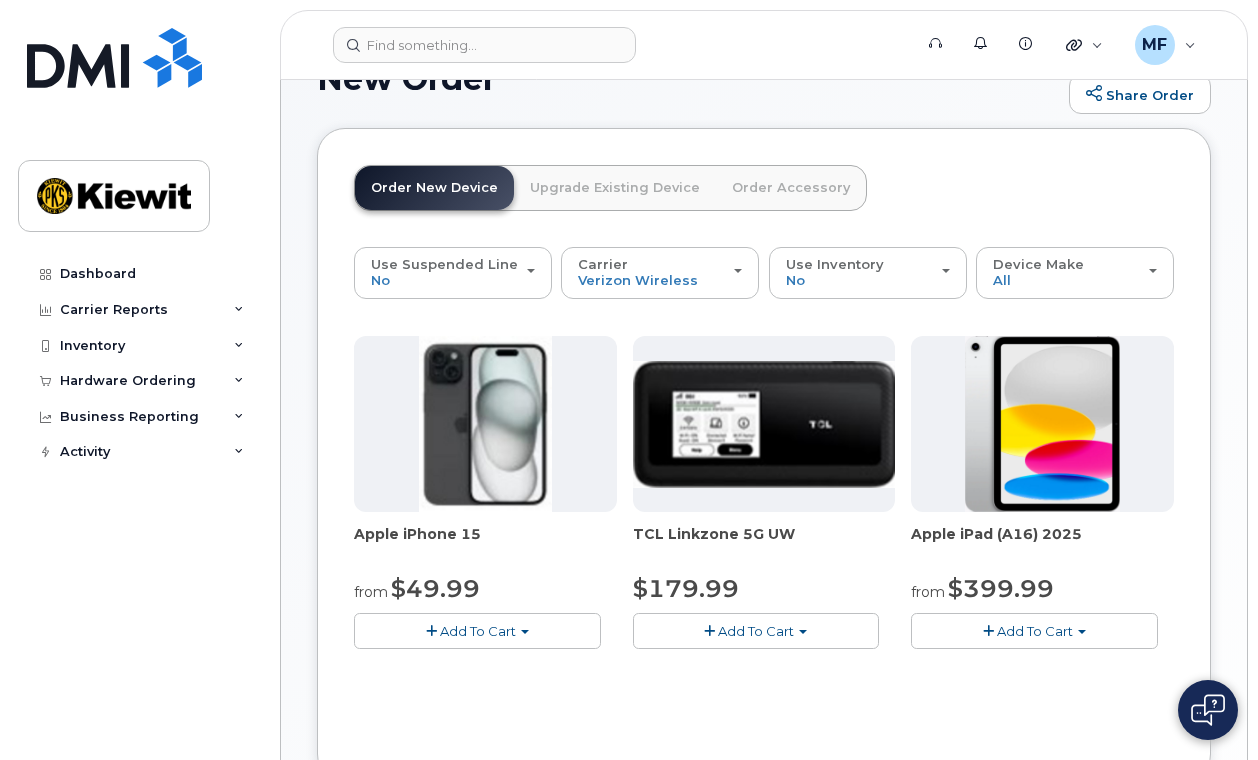 scroll, scrollTop: 193, scrollLeft: 0, axis: vertical 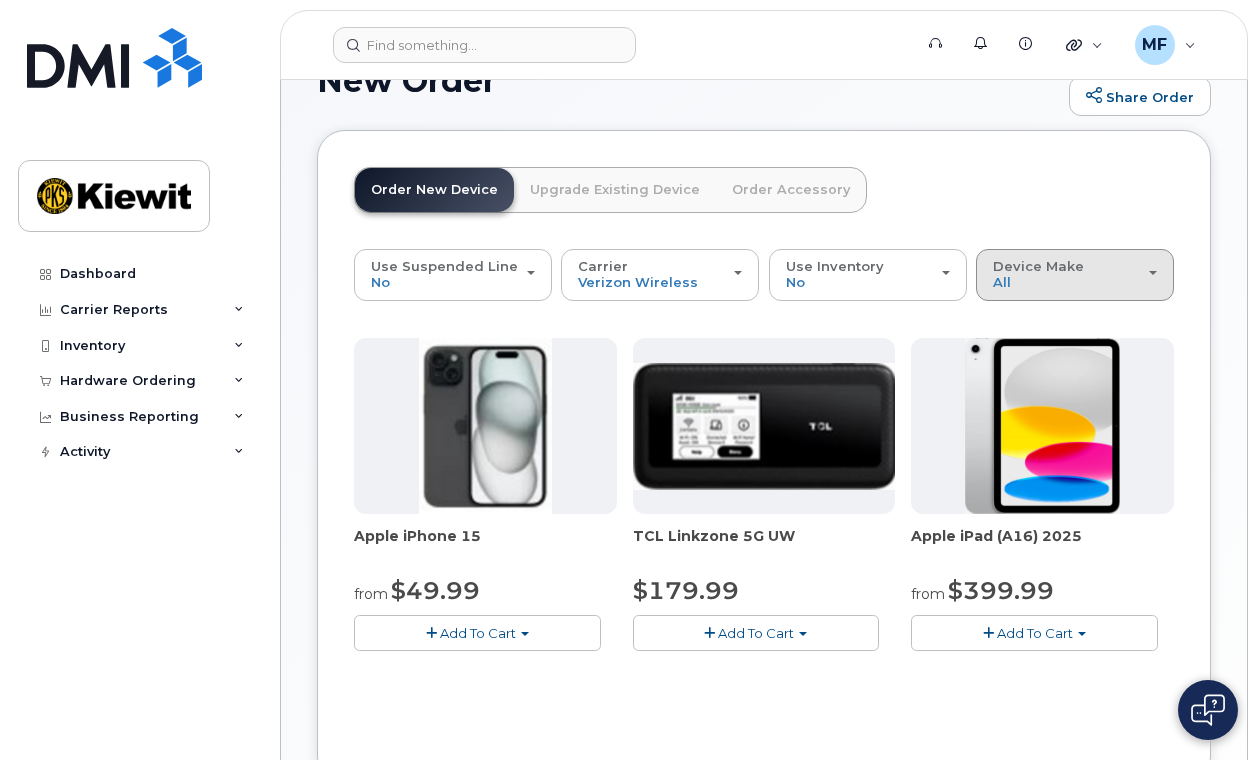 click on "Device Make
All
iPhone
Modem
Tablet" 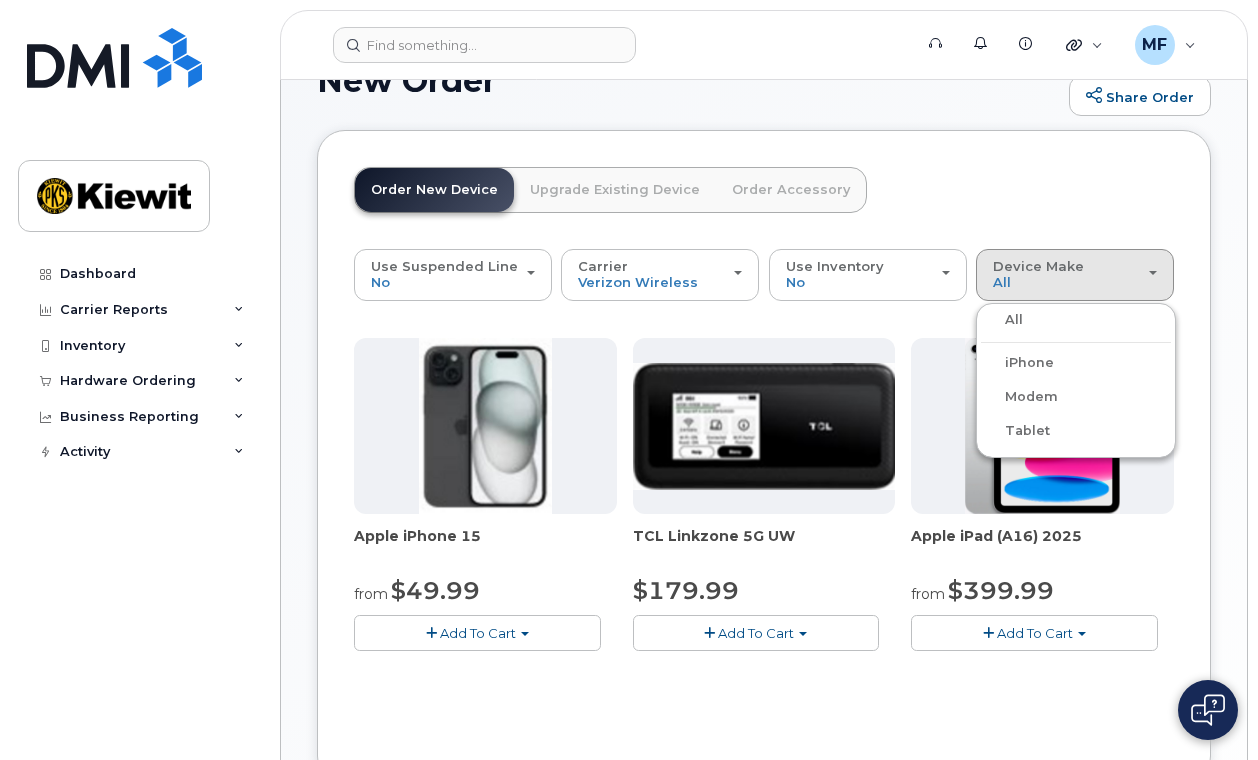 click on "Modem" 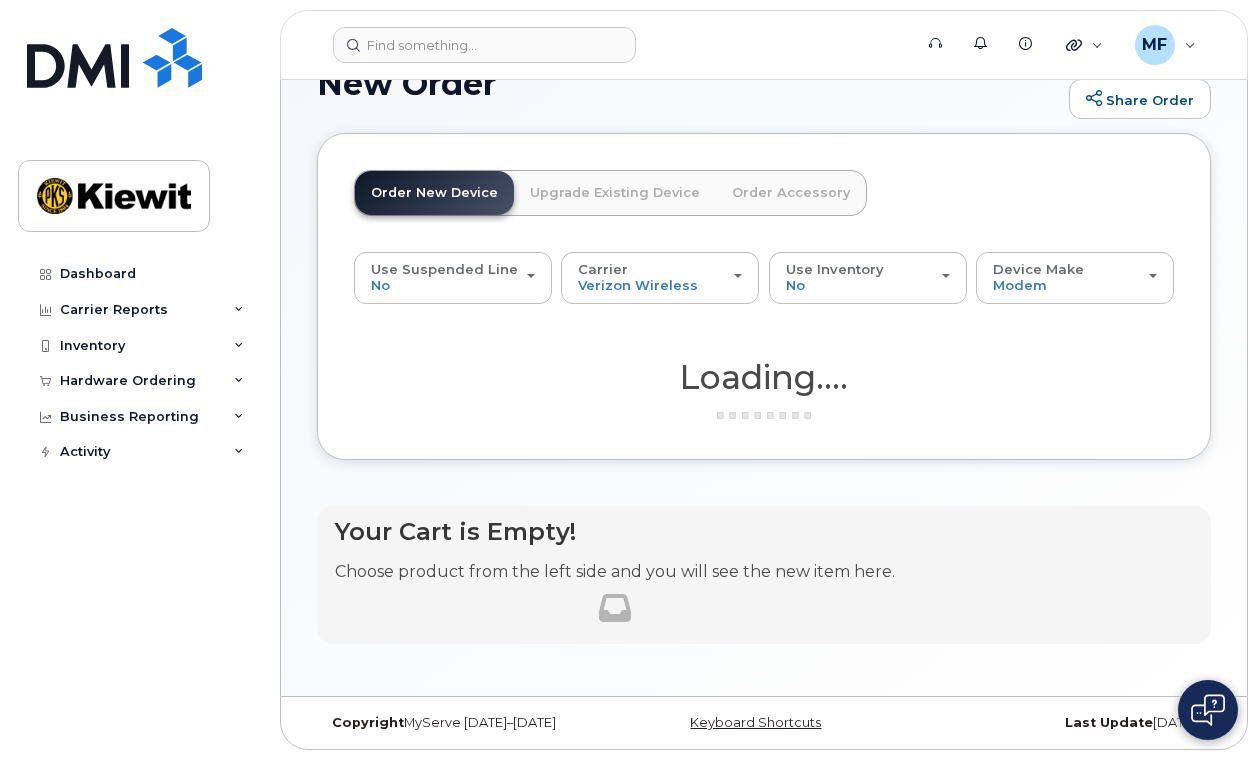scroll, scrollTop: 193, scrollLeft: 0, axis: vertical 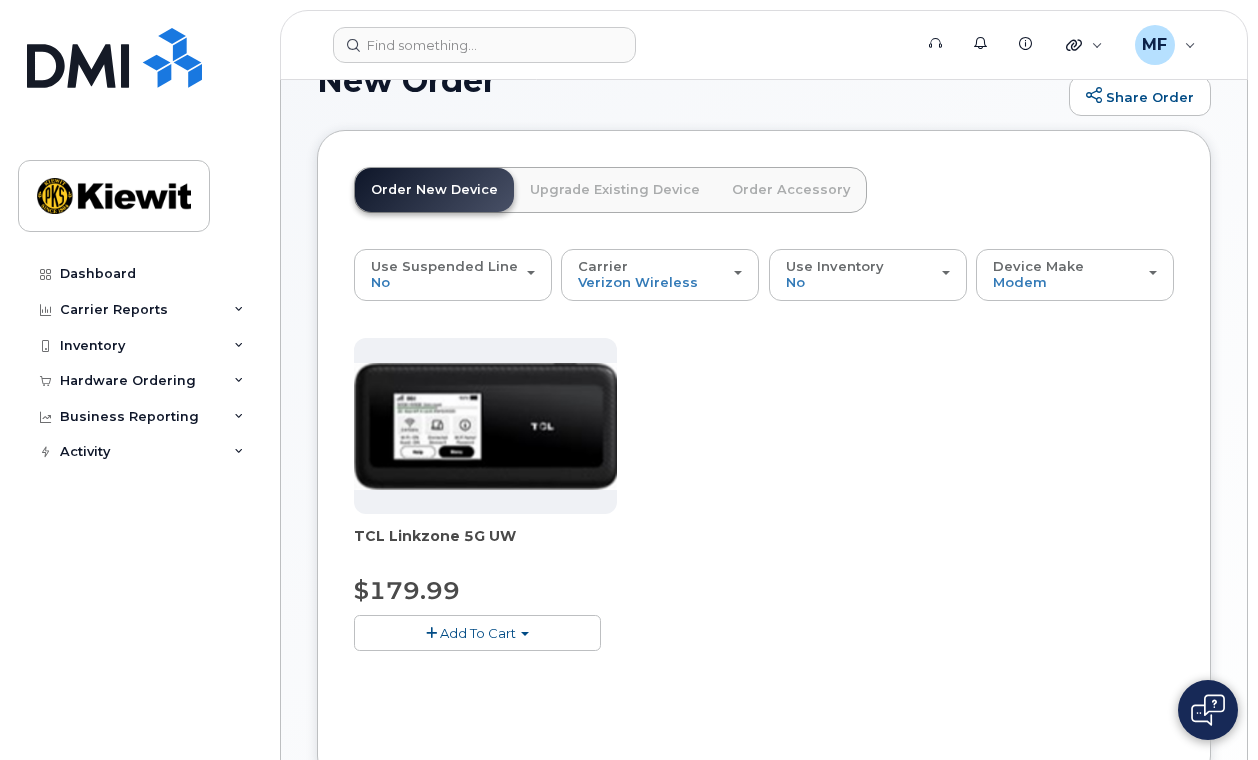 click on "Order Accessory" 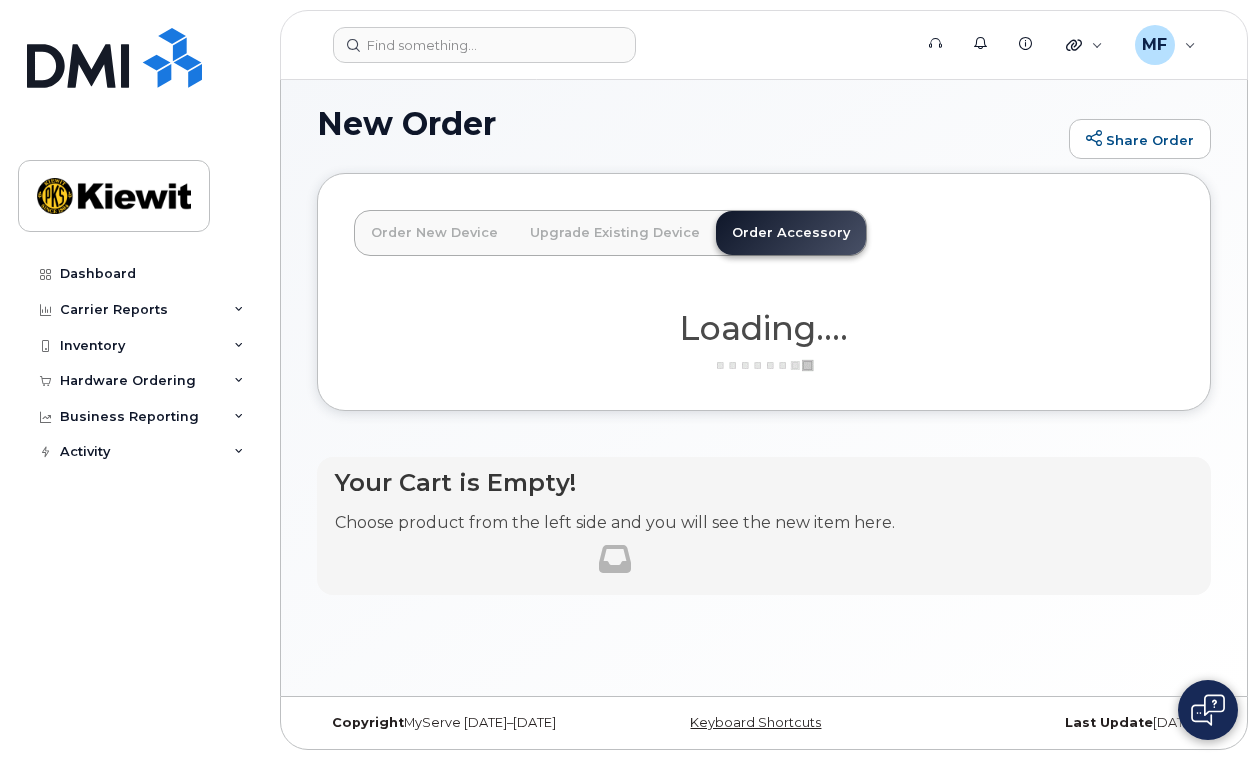 scroll, scrollTop: 193, scrollLeft: 0, axis: vertical 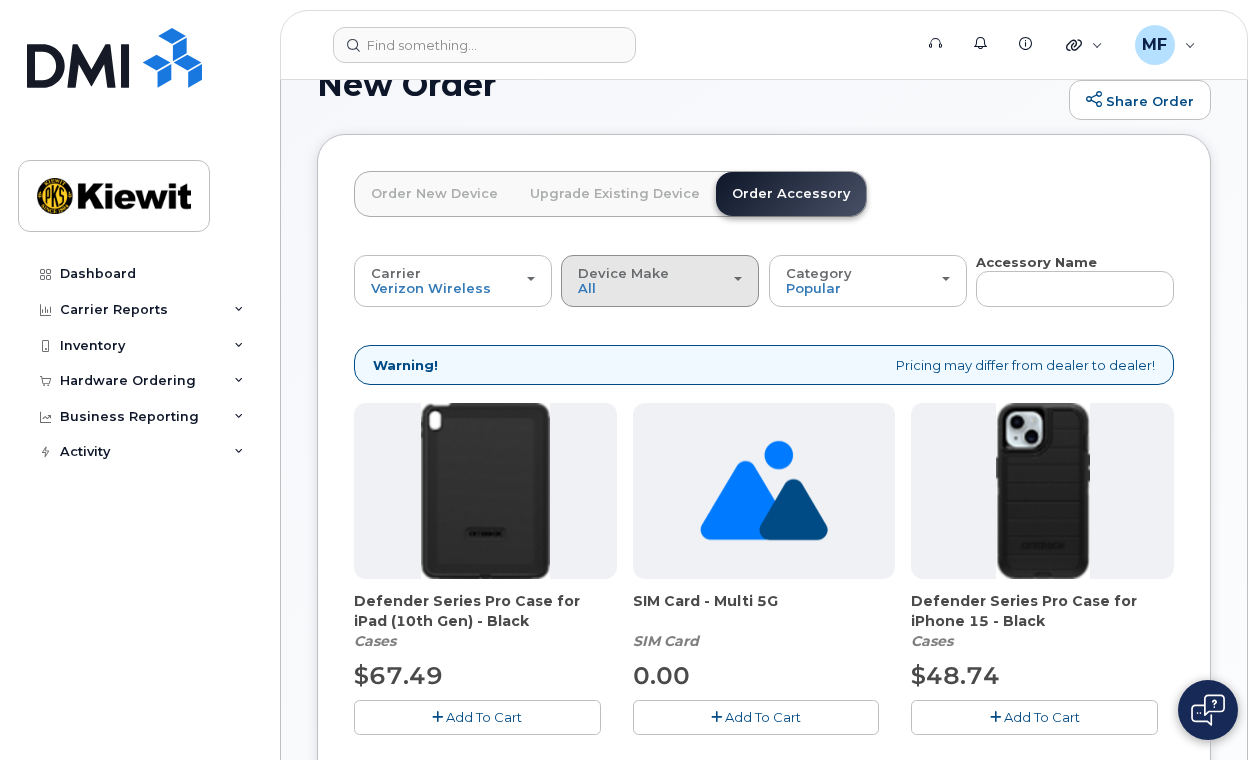 click on "Device Make
All
Android
iPhone
Tablet" 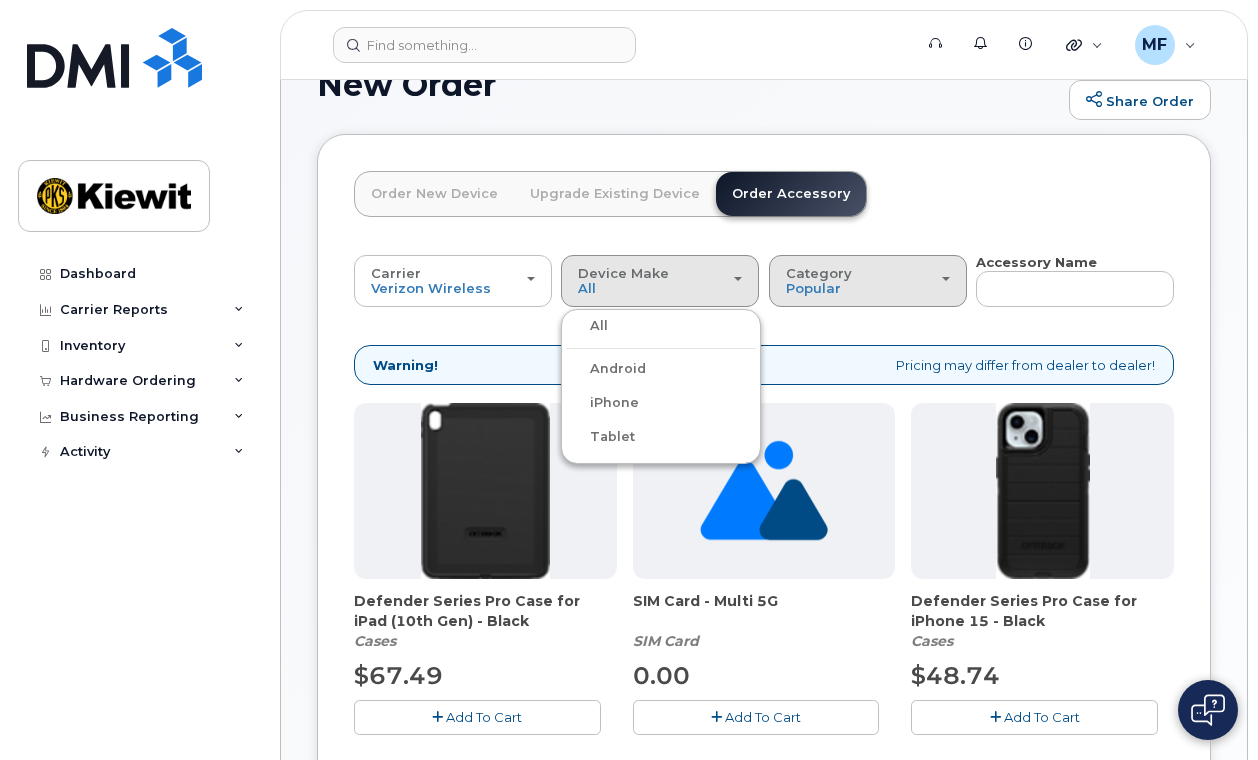 click on "Category
Popular" 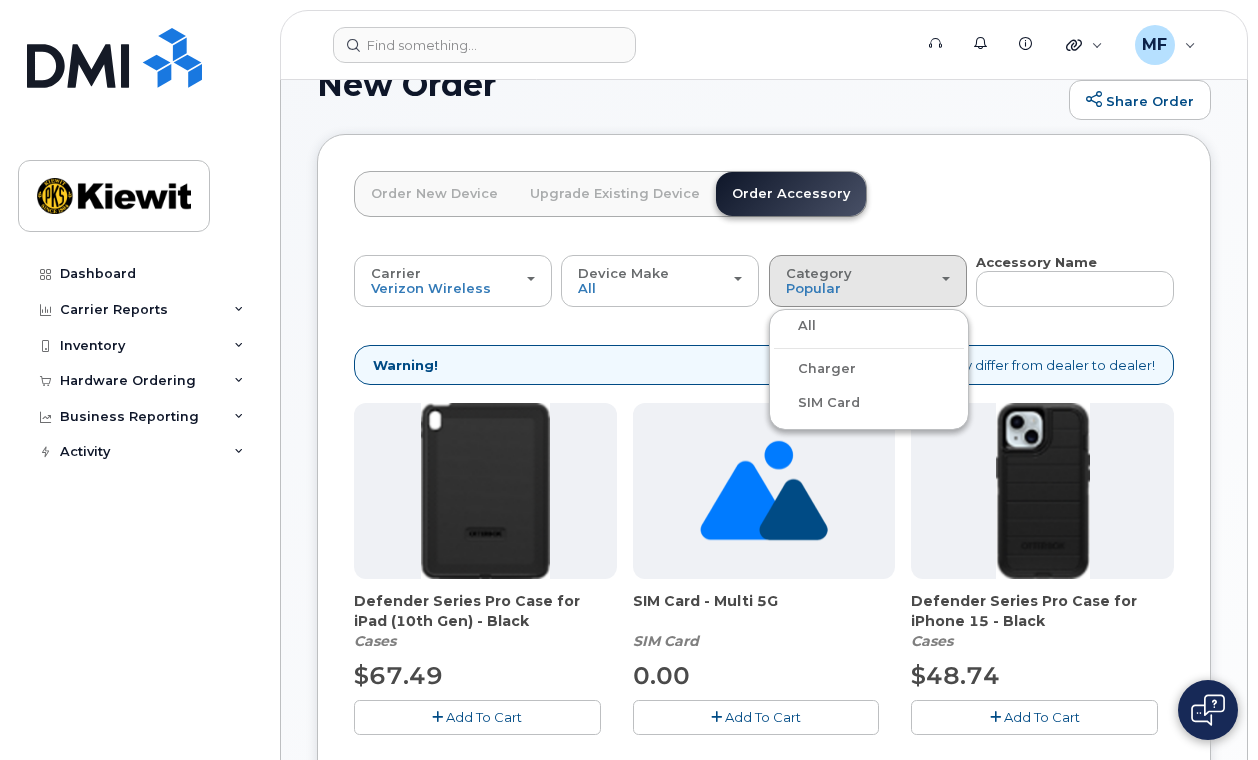 click on "SIM Card" 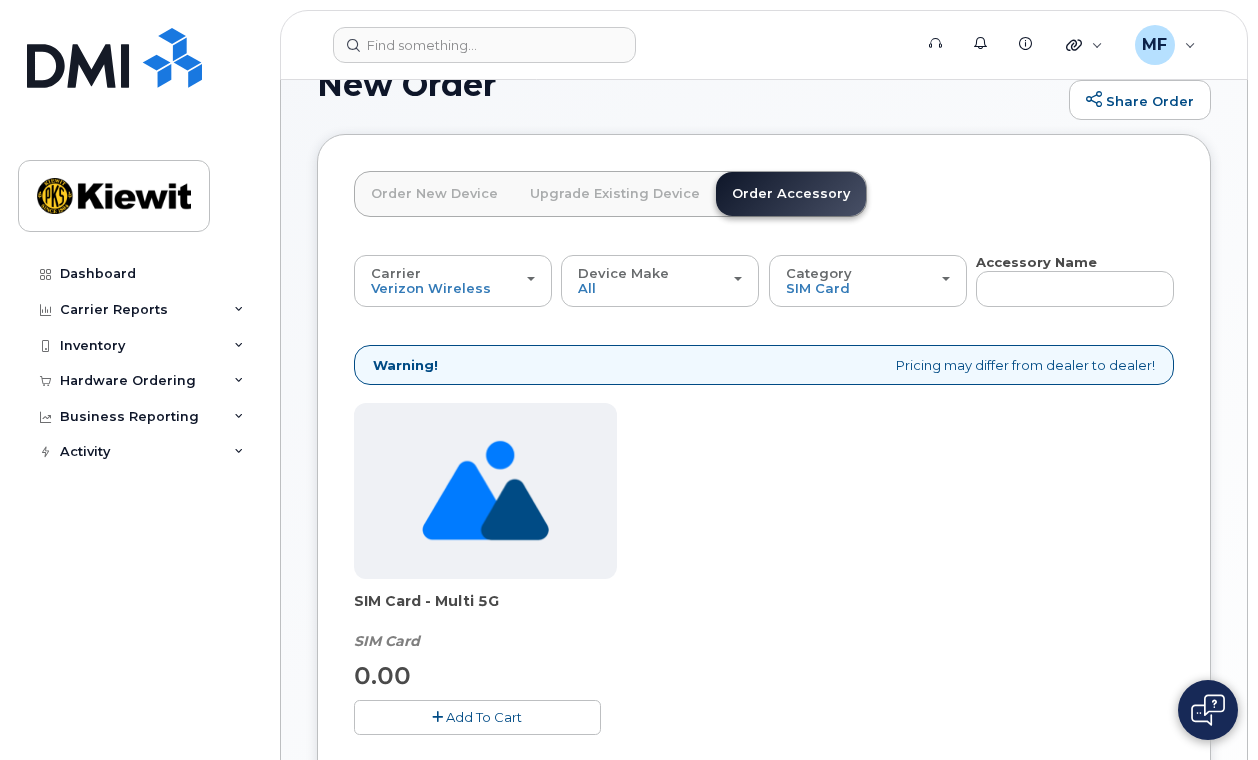 click 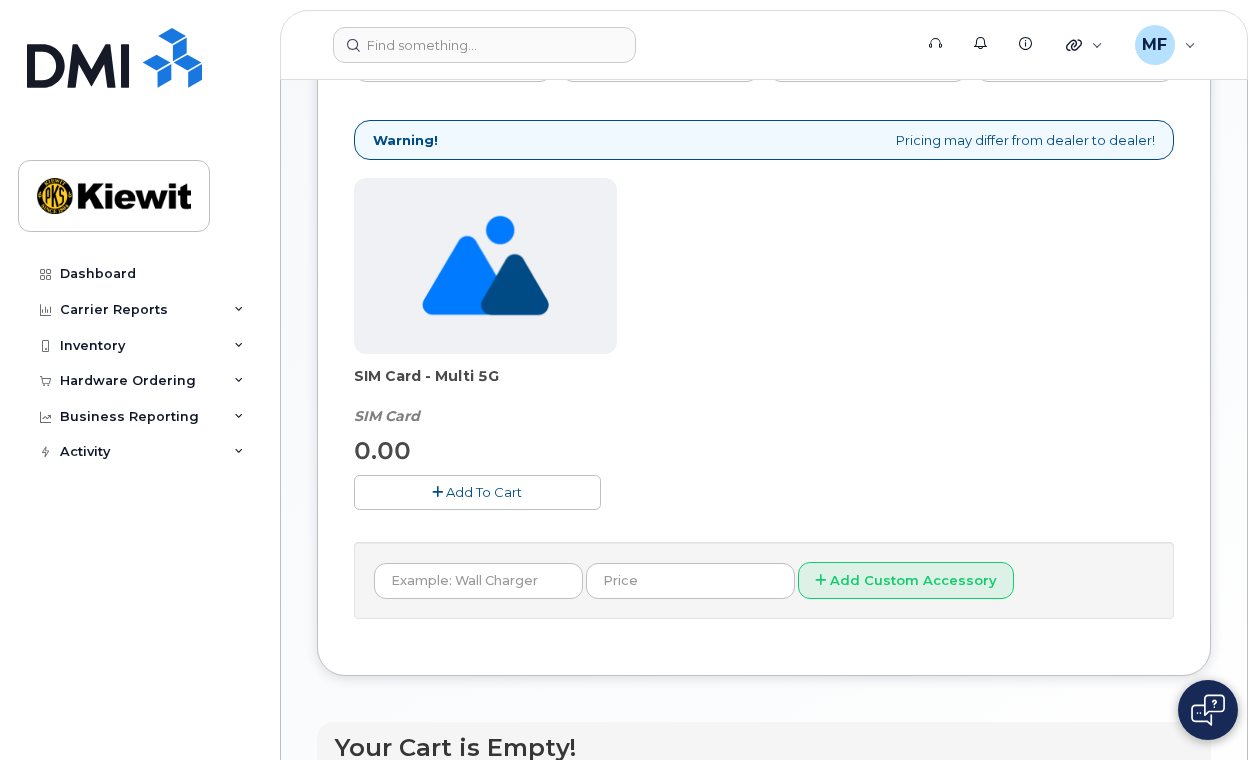scroll, scrollTop: 417, scrollLeft: 0, axis: vertical 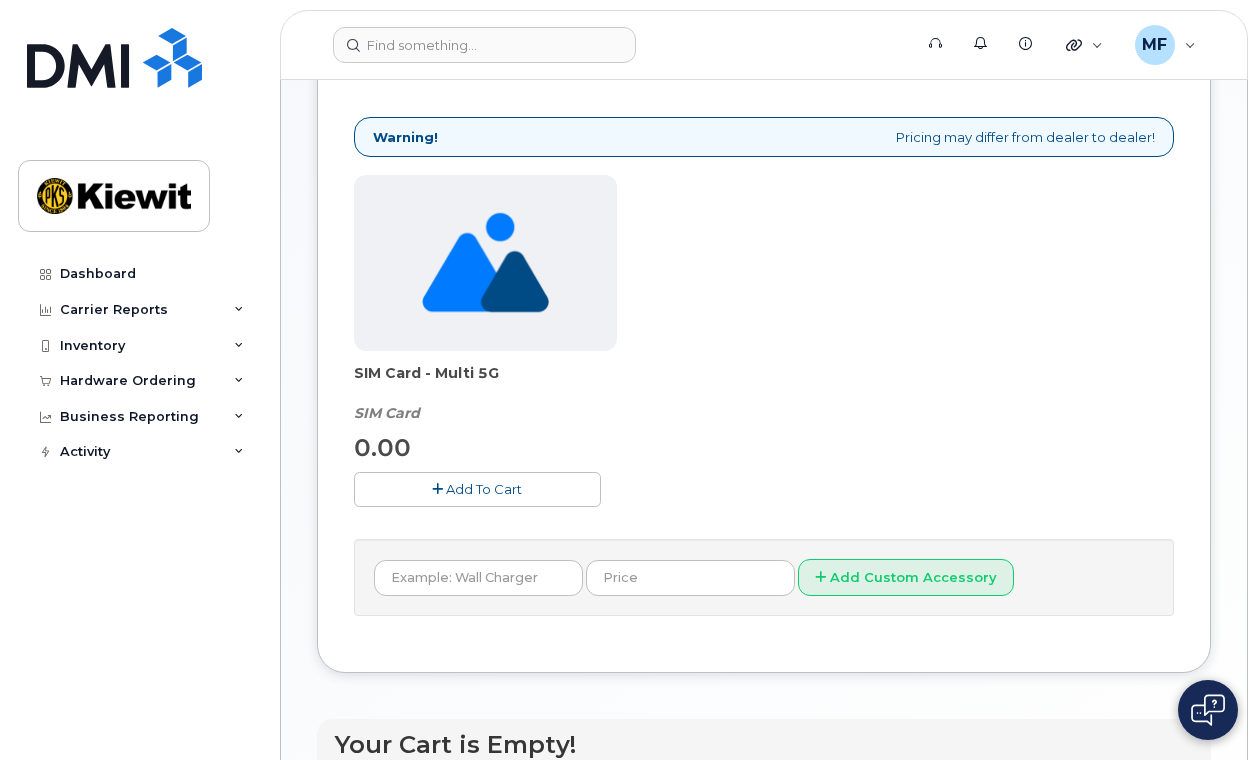 click on "Add To Cart" 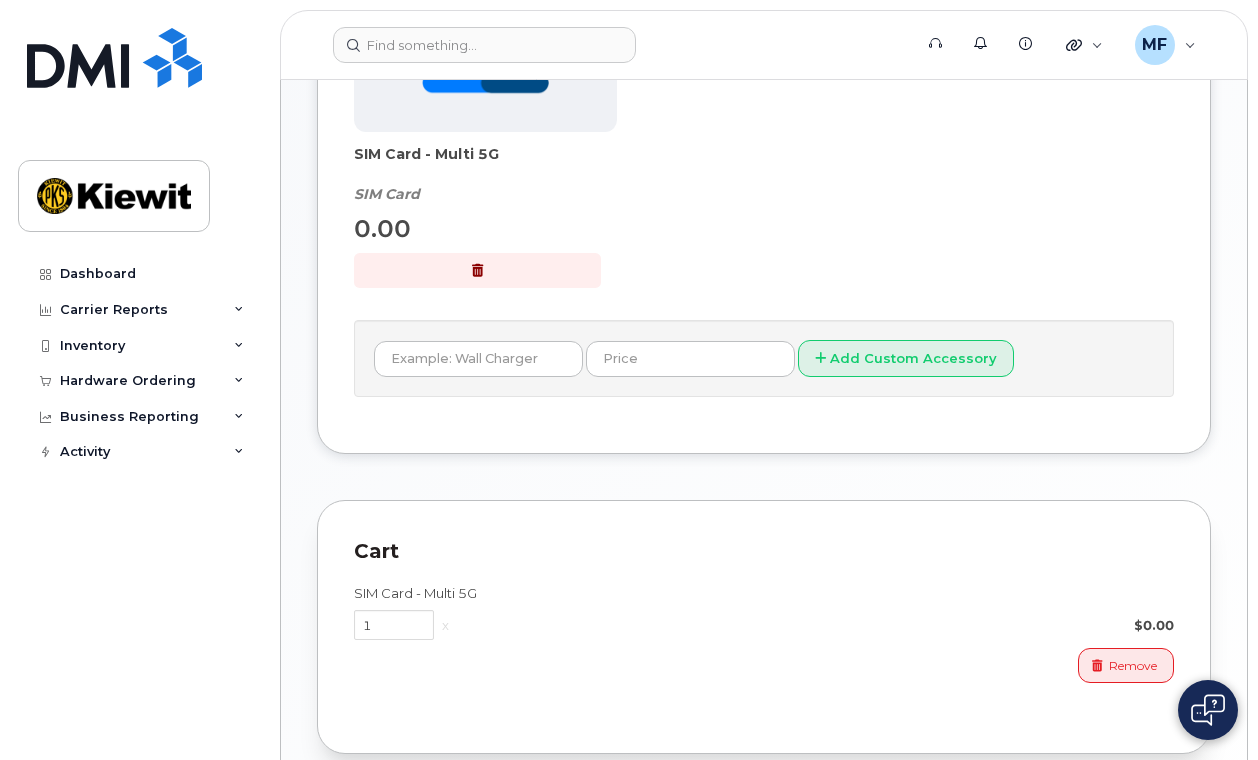 scroll, scrollTop: 725, scrollLeft: 0, axis: vertical 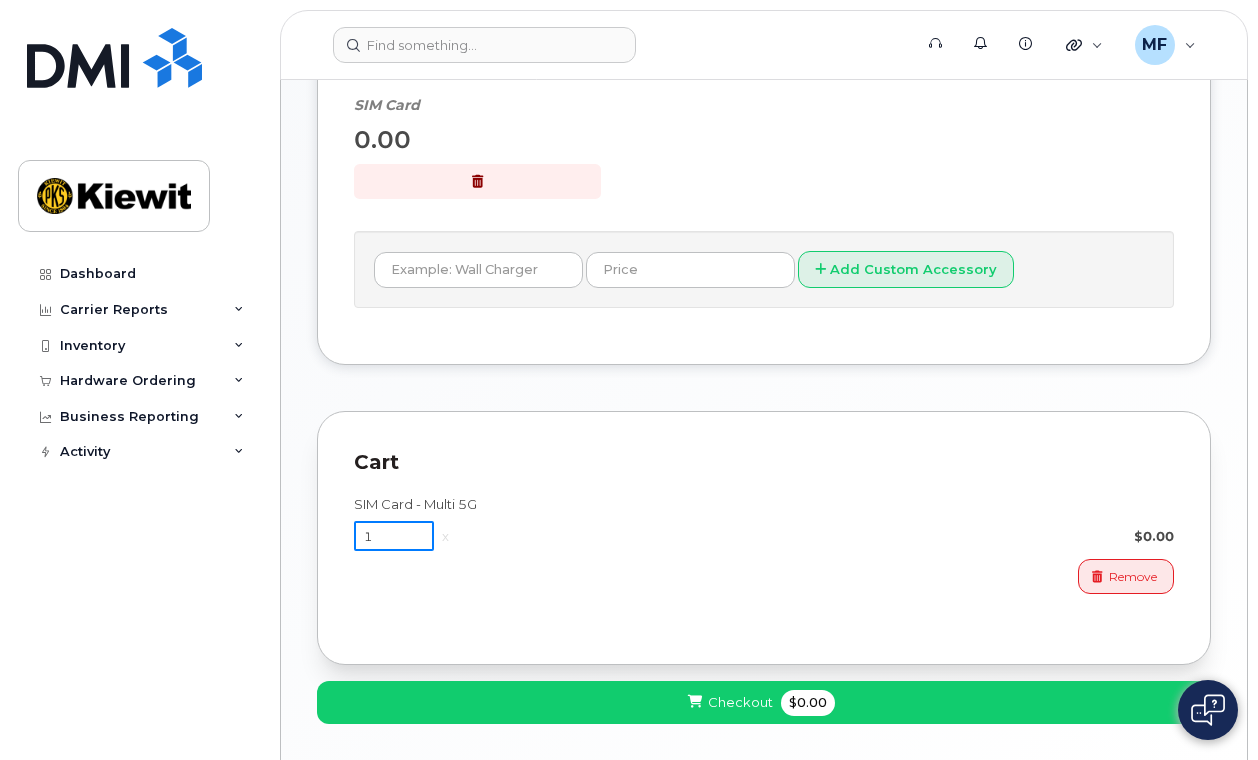 drag, startPoint x: 376, startPoint y: 537, endPoint x: 362, endPoint y: 536, distance: 14.035668 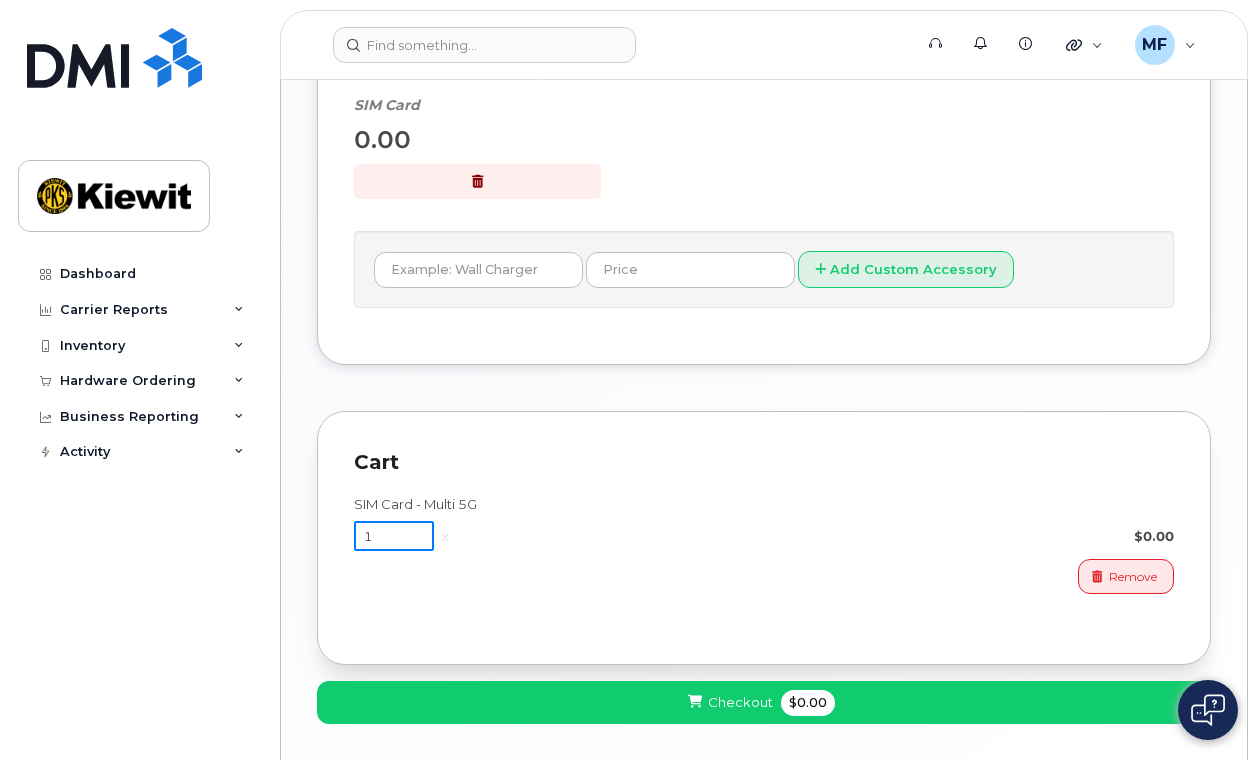 click on "1" 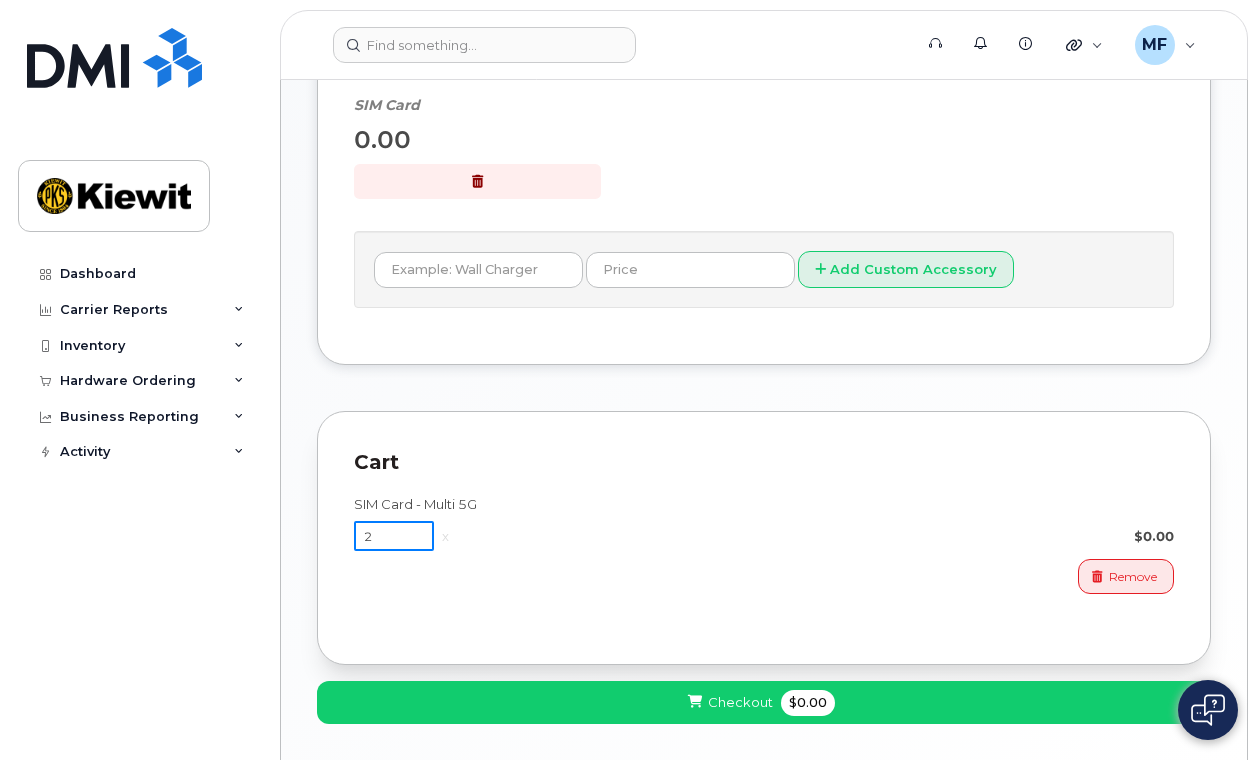 type on "2" 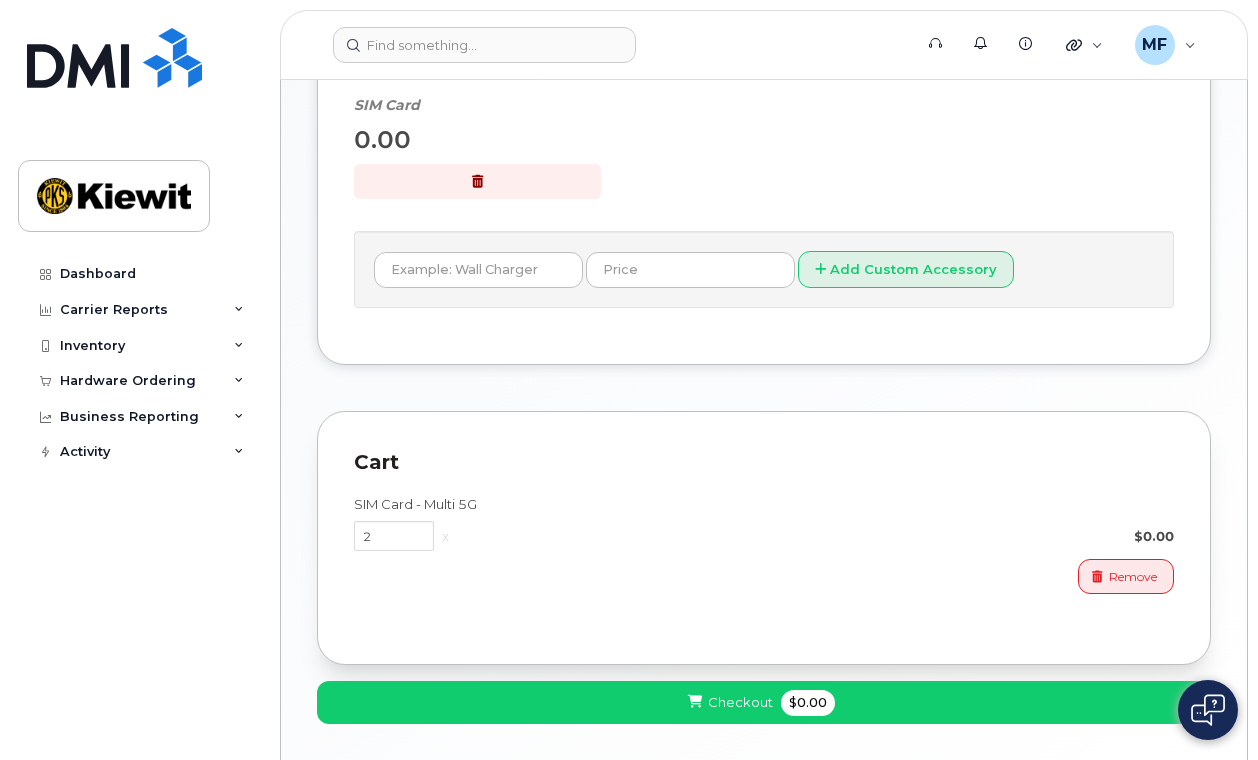 click on "Cart" 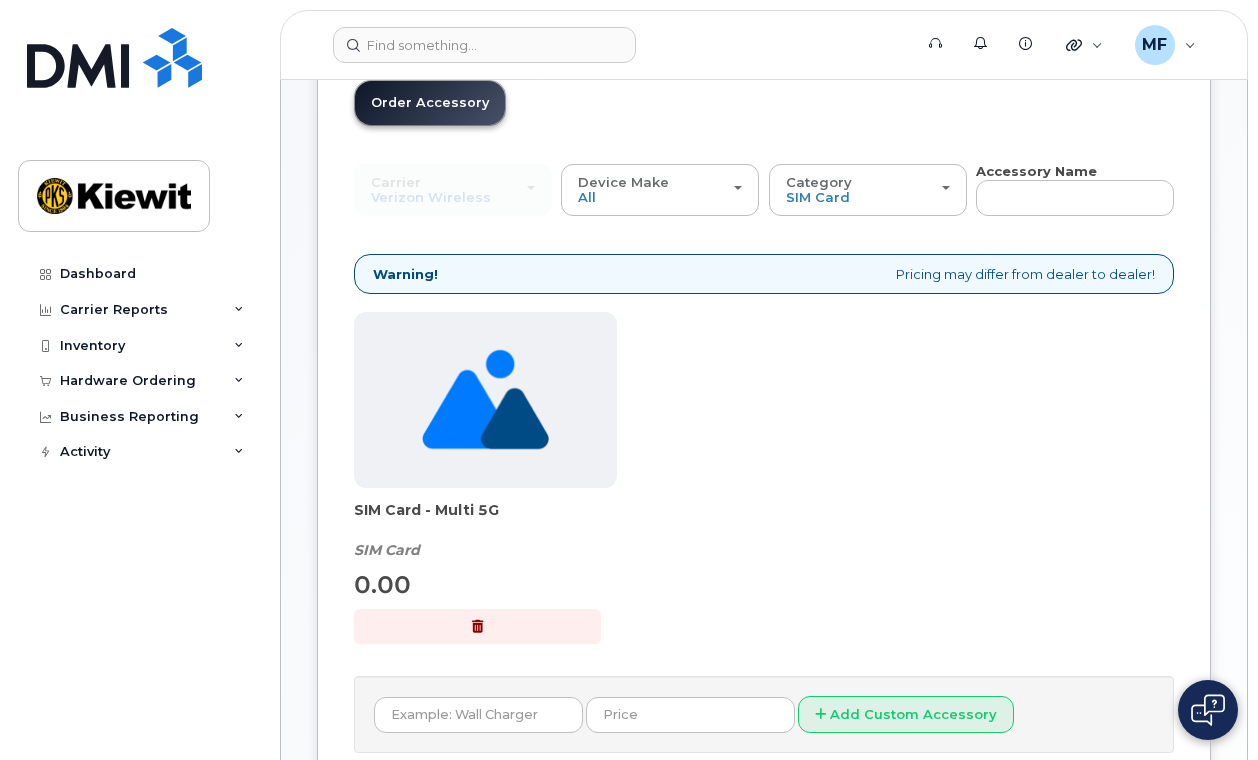 scroll, scrollTop: 224, scrollLeft: 0, axis: vertical 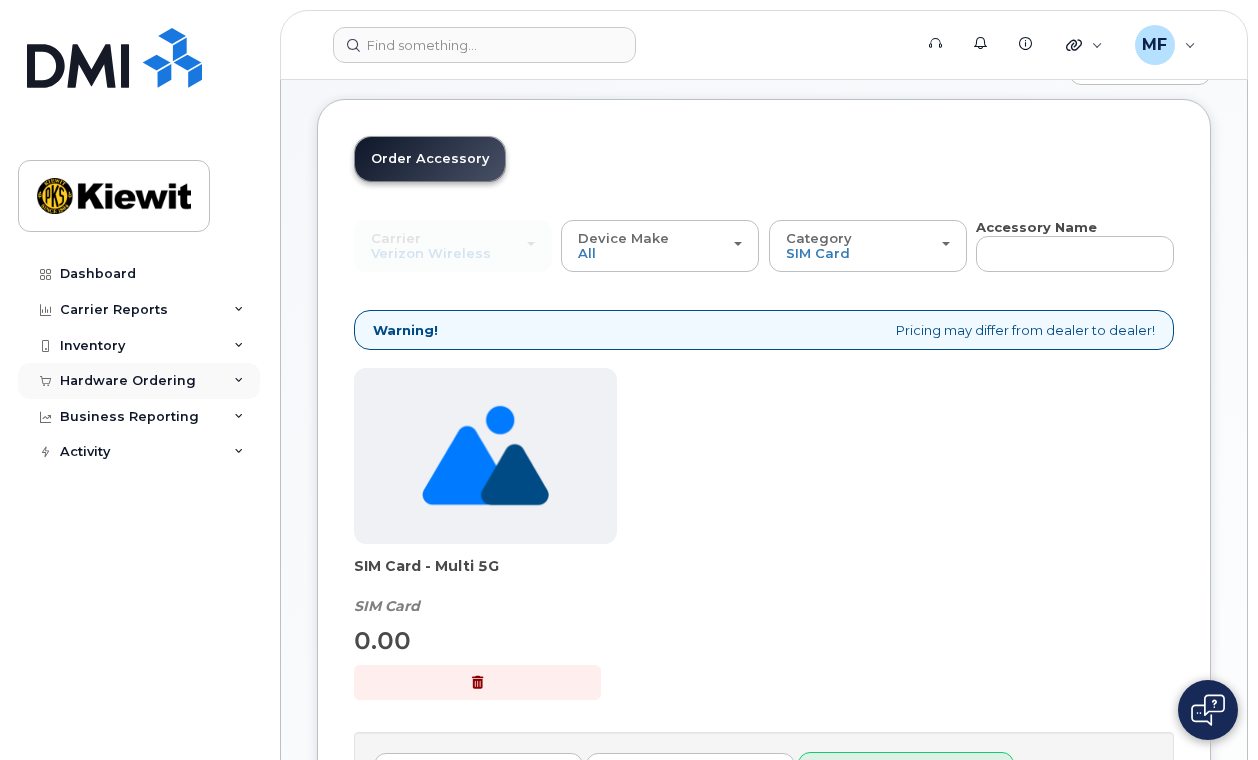 click on "Hardware Ordering" 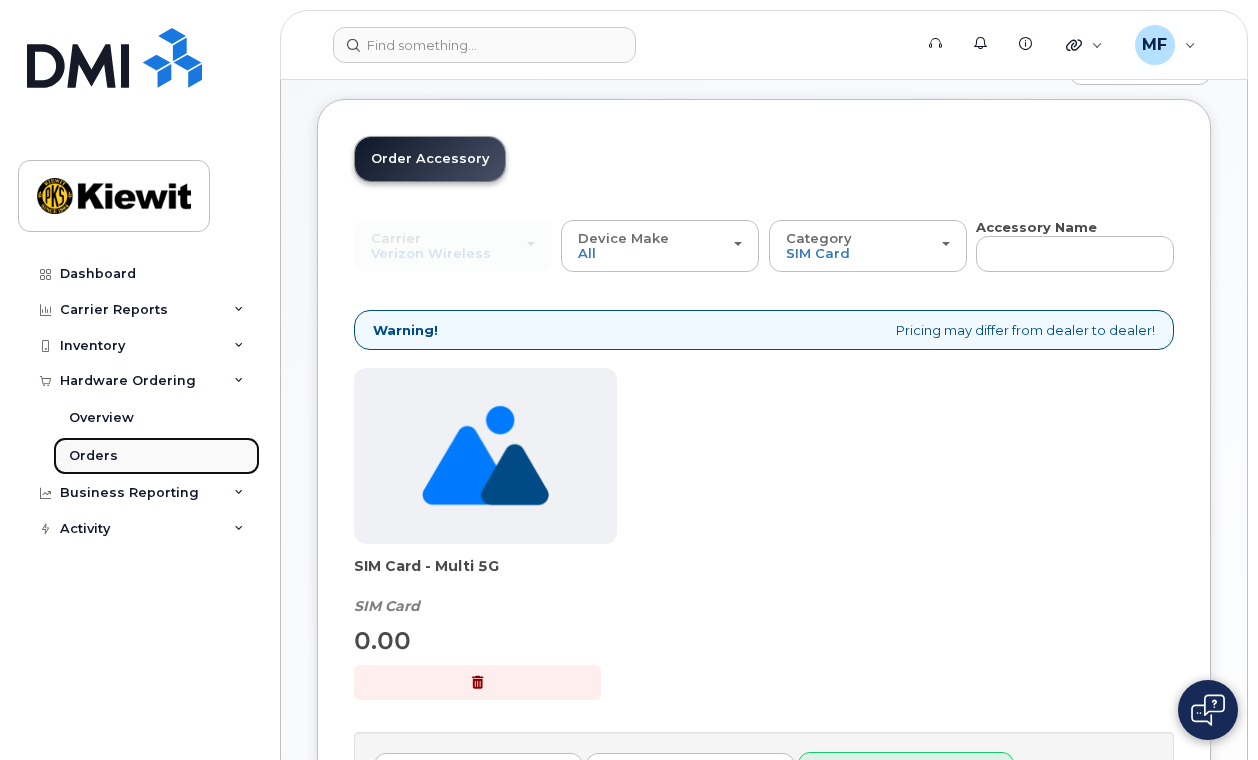 click on "Orders" 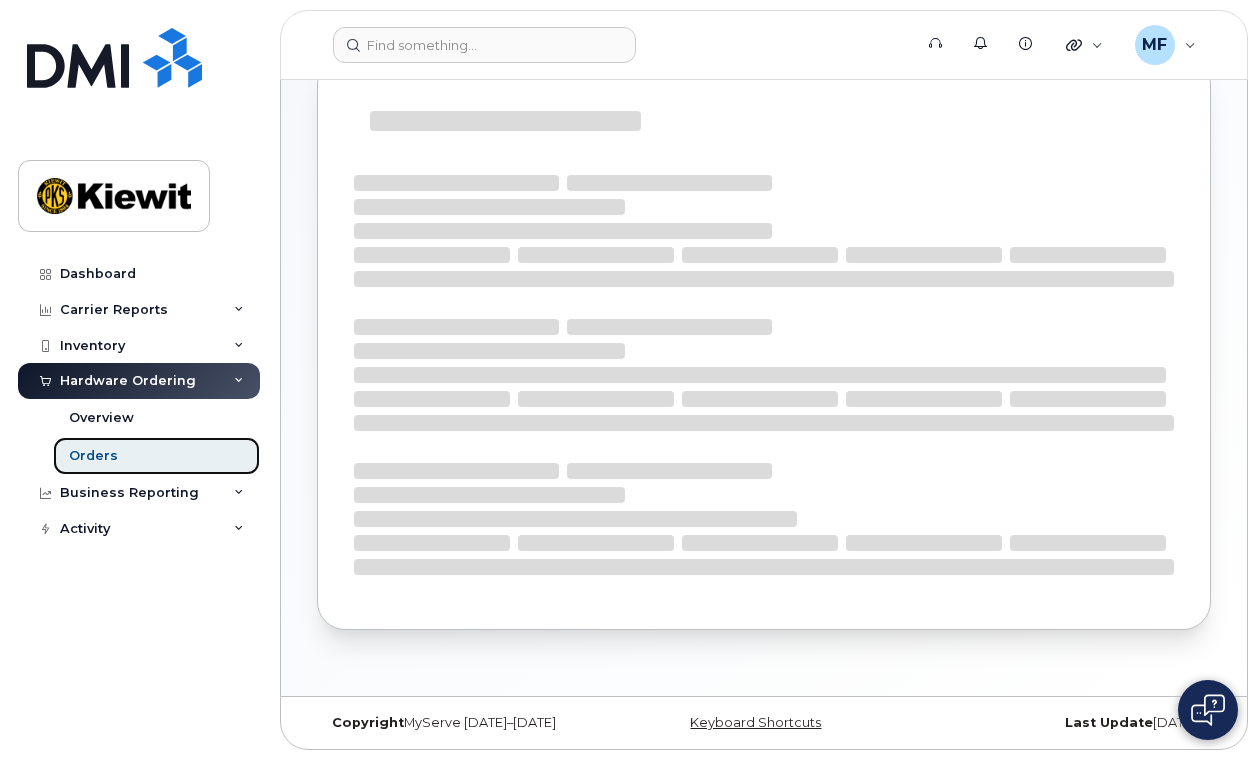 scroll, scrollTop: 0, scrollLeft: 0, axis: both 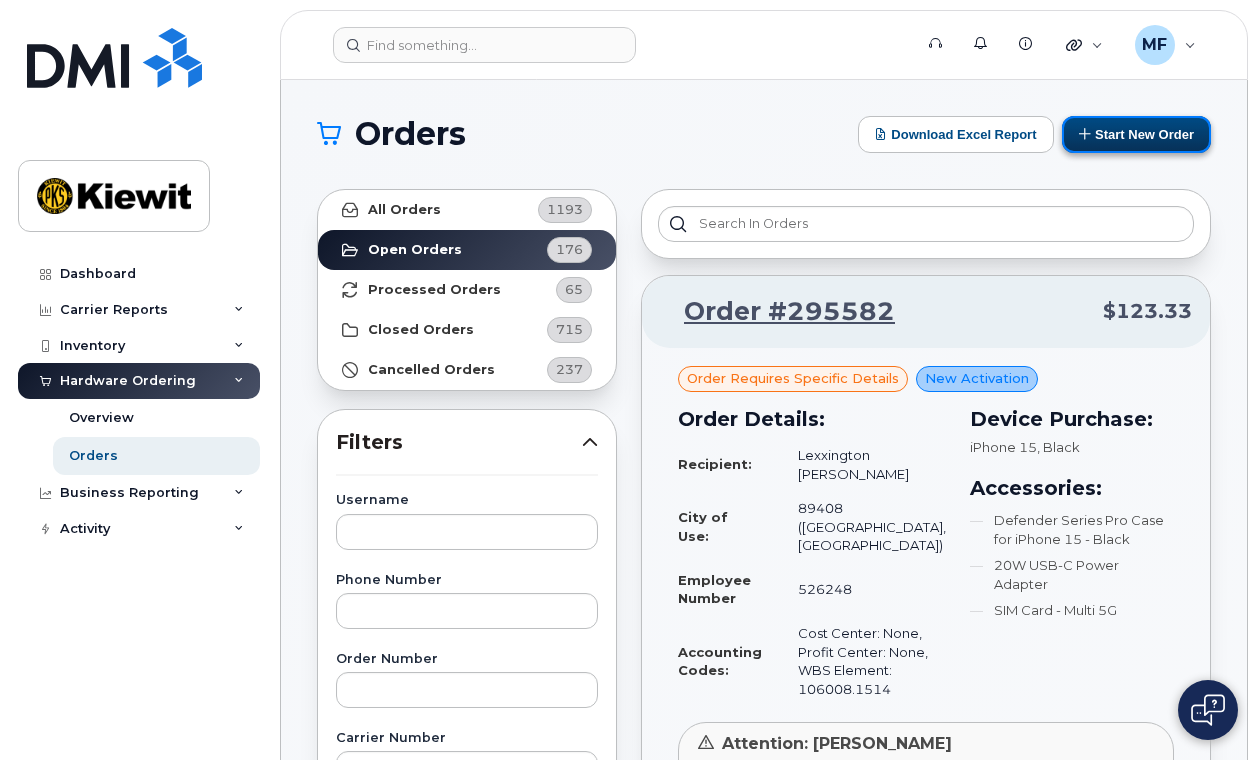 click on "Start New Order" 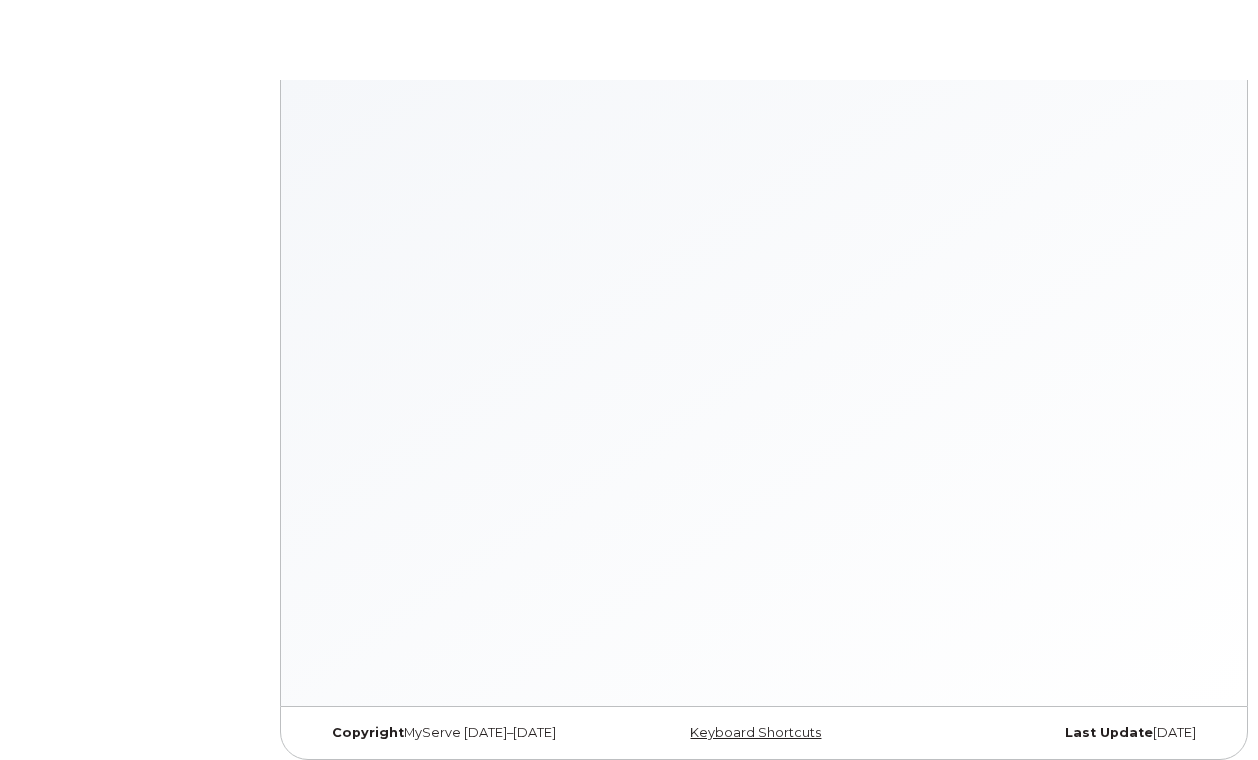 scroll, scrollTop: 0, scrollLeft: 0, axis: both 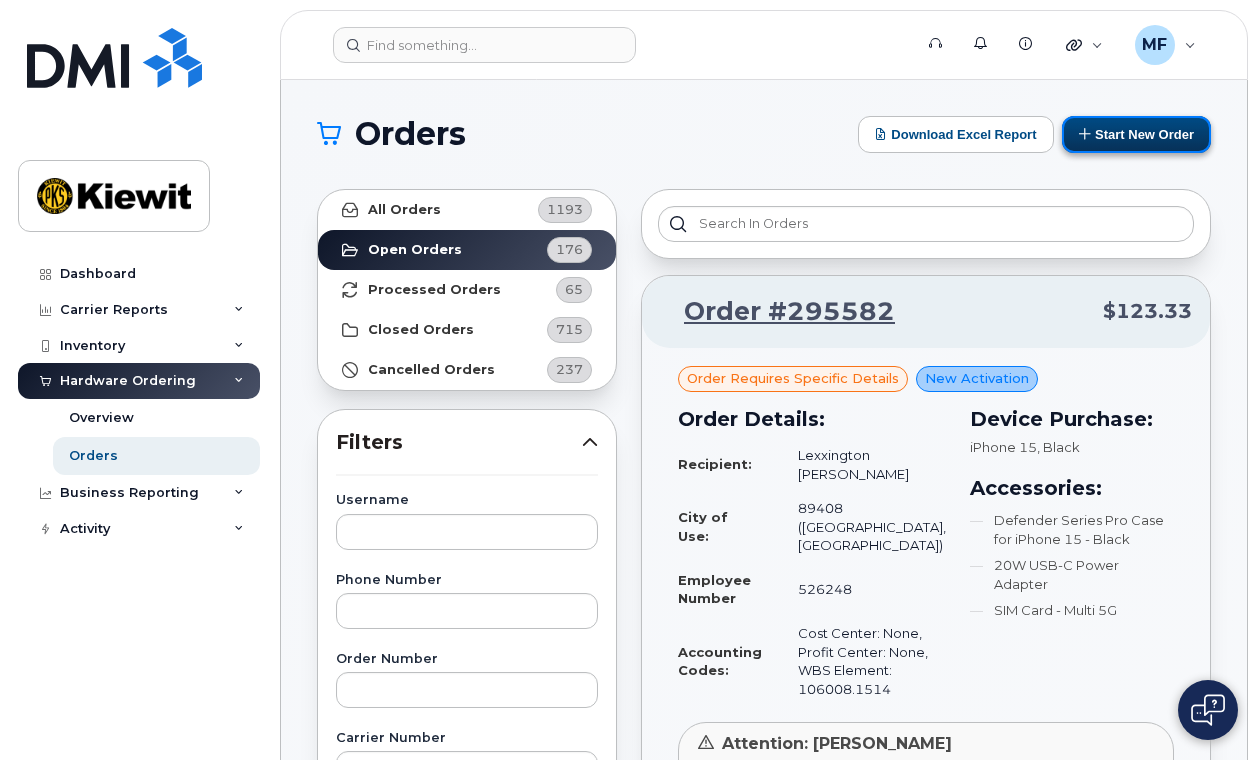 click on "Start New Order" 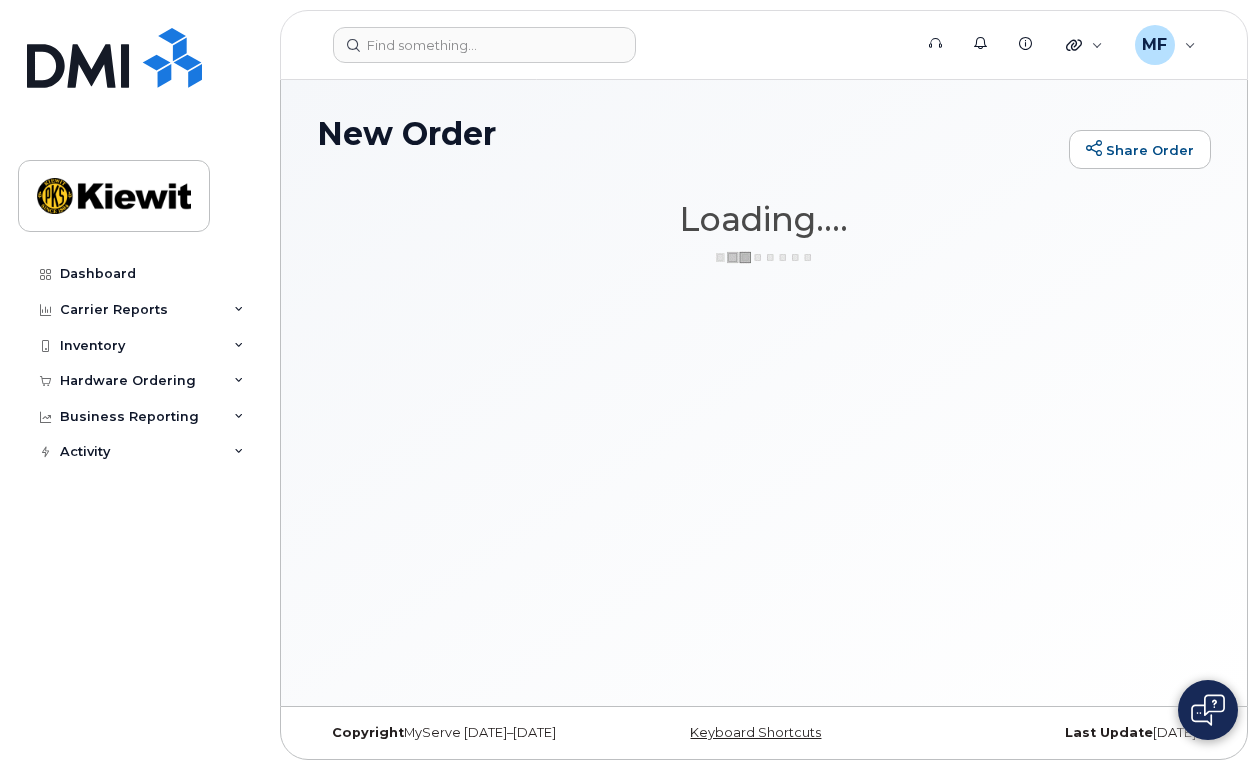 scroll, scrollTop: 0, scrollLeft: 0, axis: both 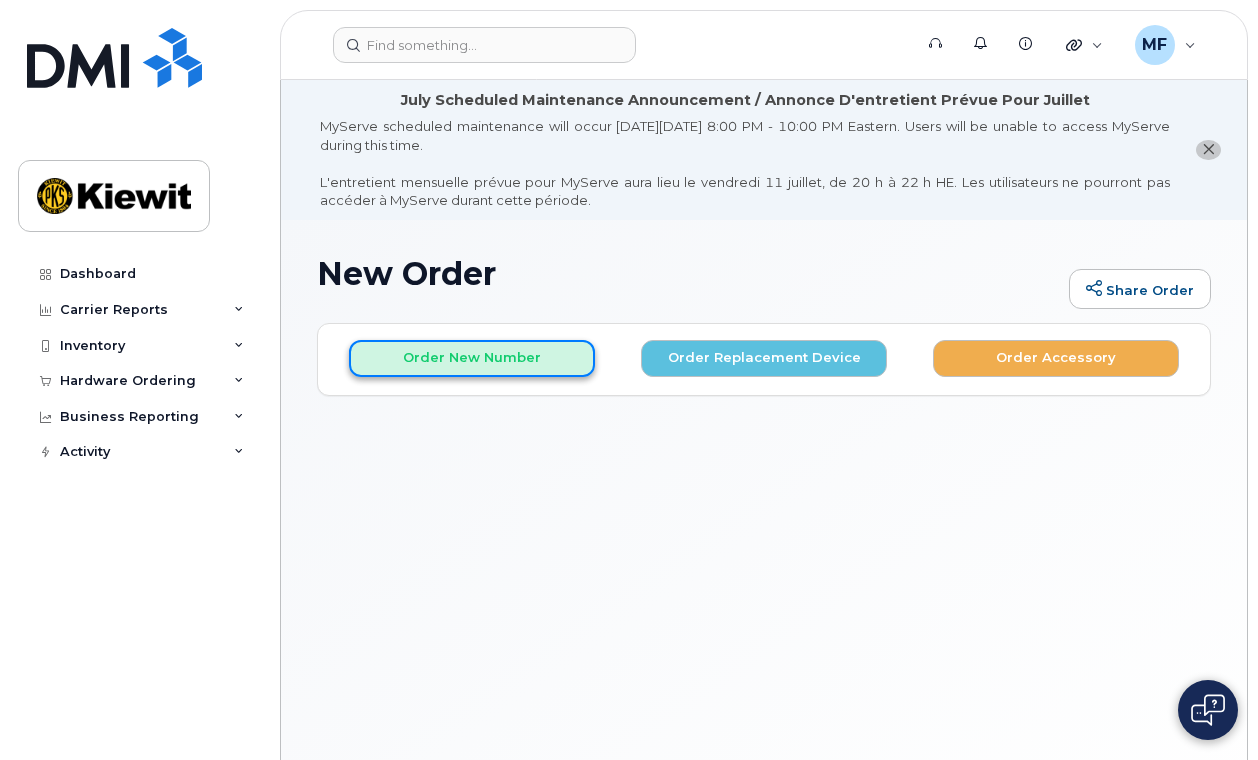 click on "Order New Number" 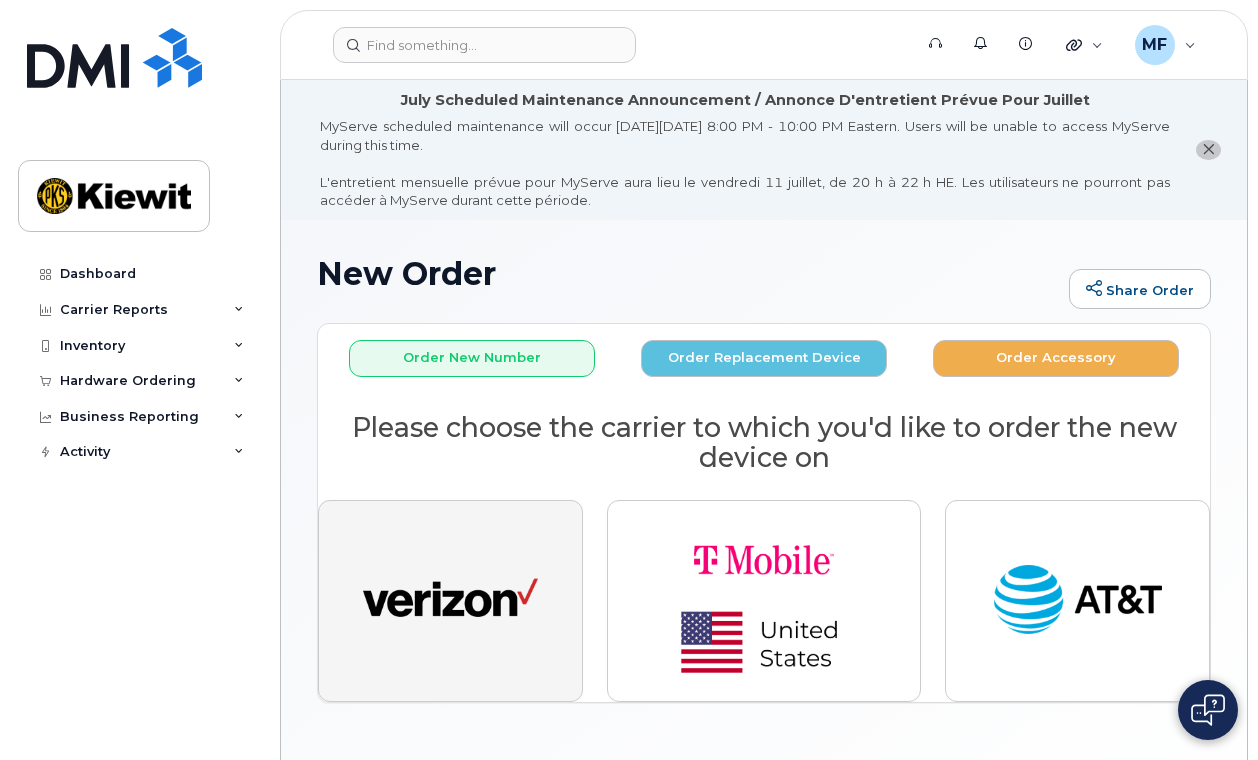 click 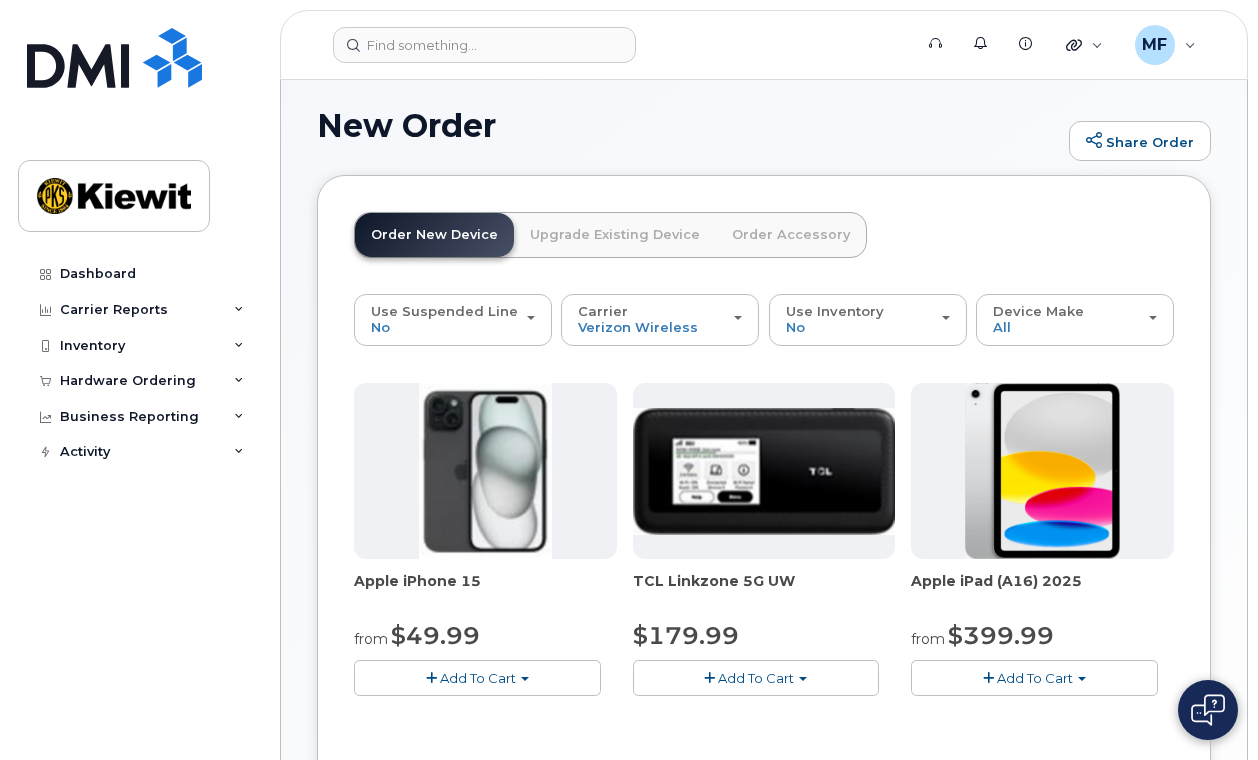 scroll, scrollTop: 152, scrollLeft: 0, axis: vertical 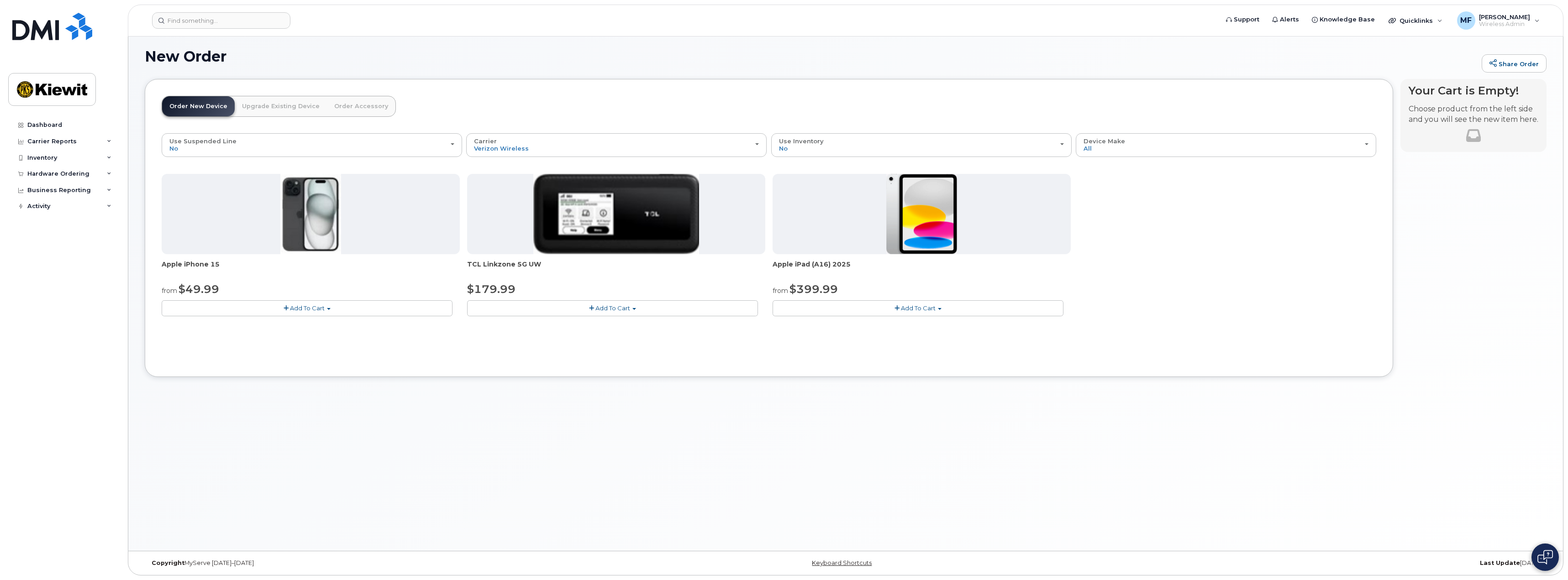 click on "Your Cart is Empty!
Choose product from the left side and you will see the new item here.
You're trying to update existing item right now. Select new product or refresh the browser page if want cancel the changes.
Choose product from the left side and you will see the new item here.
Cart
active
suspended
Carrier
Device
Additional cost to upgrading the device
Selected device is Eligible for upgrade
Full Upgrade Eligibility Date
This user received a new device
Change Number
You can not change selected device for the existing item. Please, add new item instead.
Cart
ID
#undefined
Carrier
Unlocked
Accessories
Change Inventory Device
Cart
Checkout
$0.00" 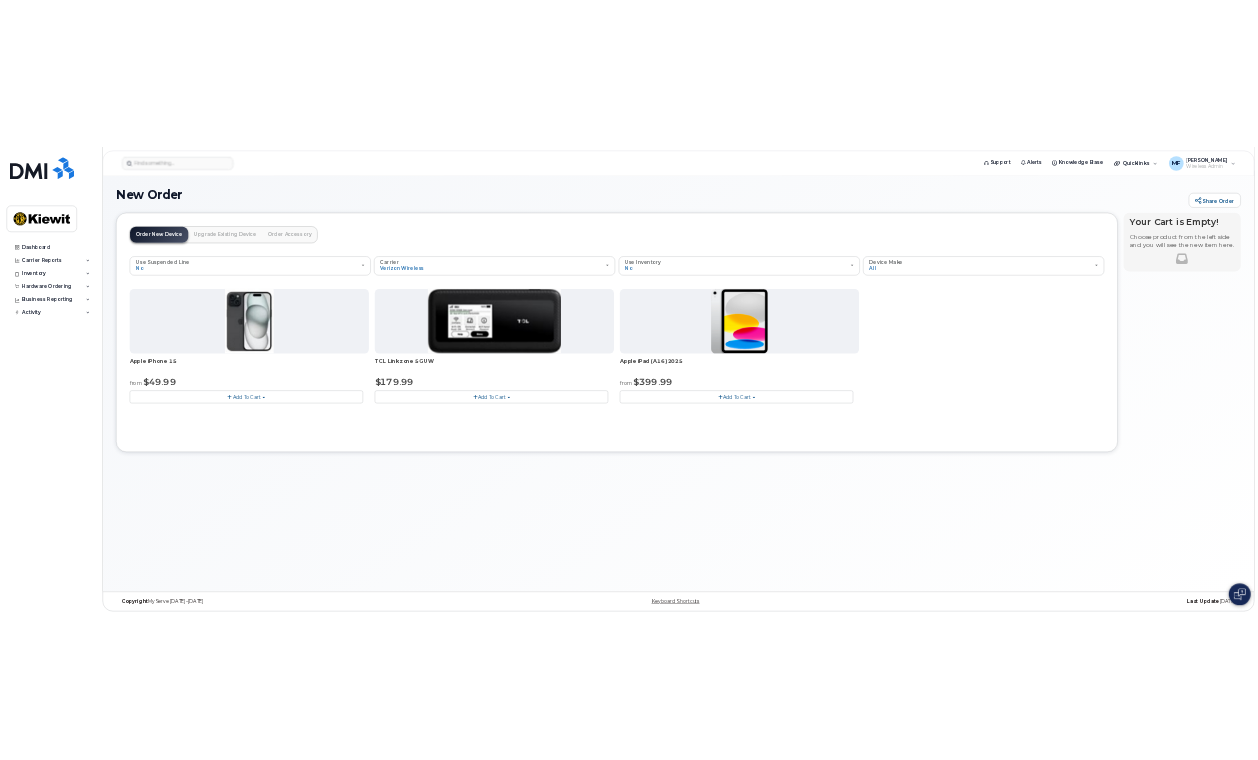 scroll, scrollTop: 113, scrollLeft: 0, axis: vertical 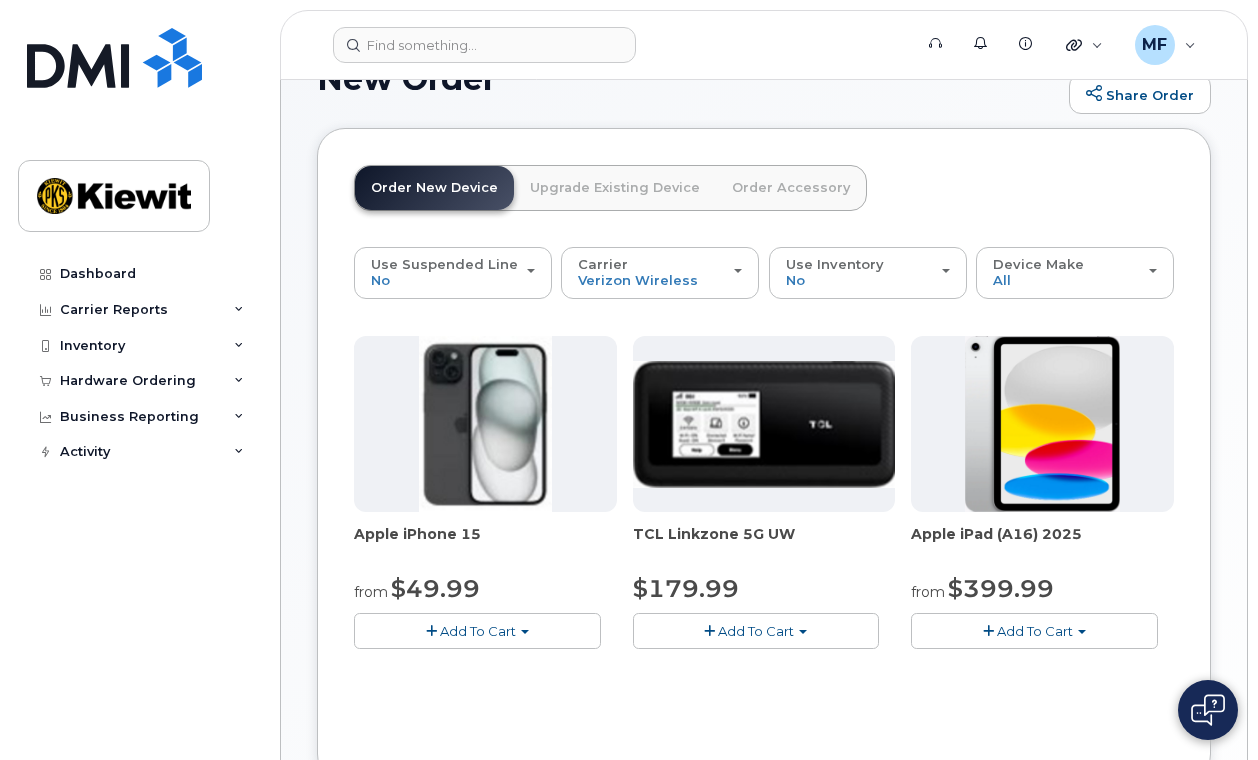 click on "Order Accessory" 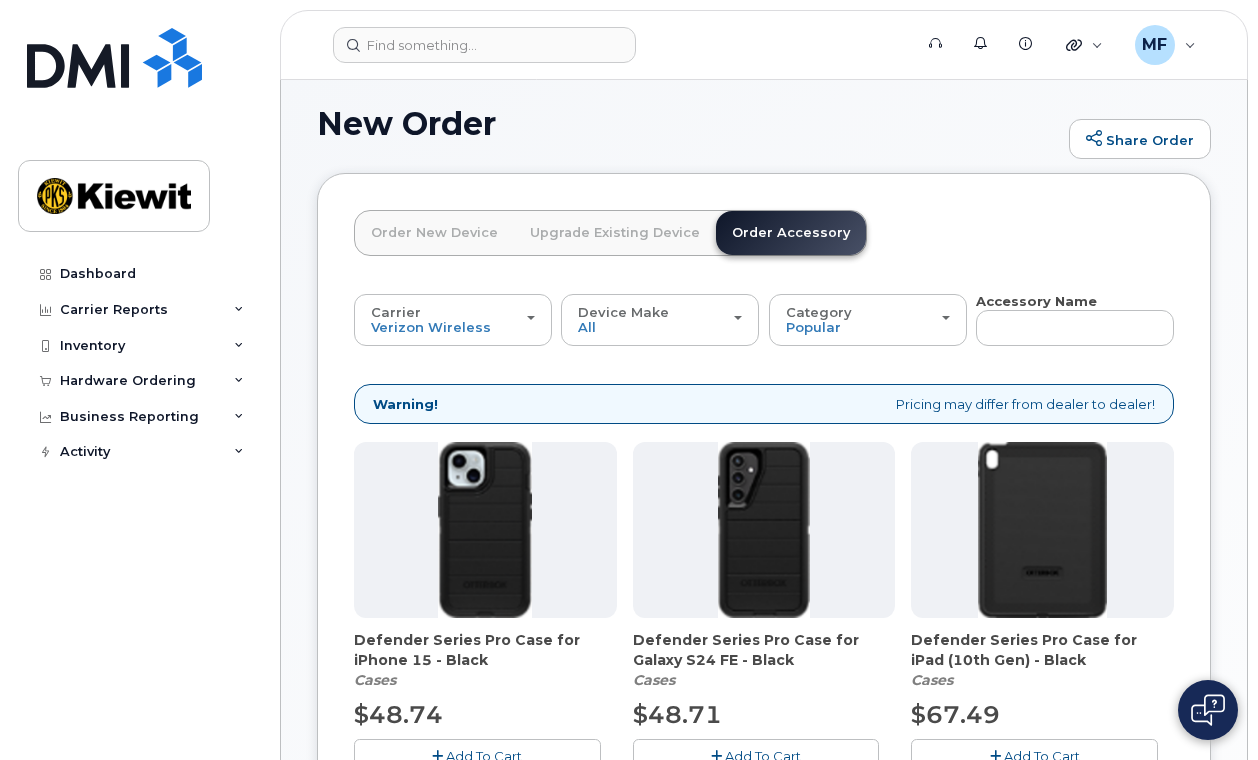 scroll, scrollTop: 195, scrollLeft: 0, axis: vertical 